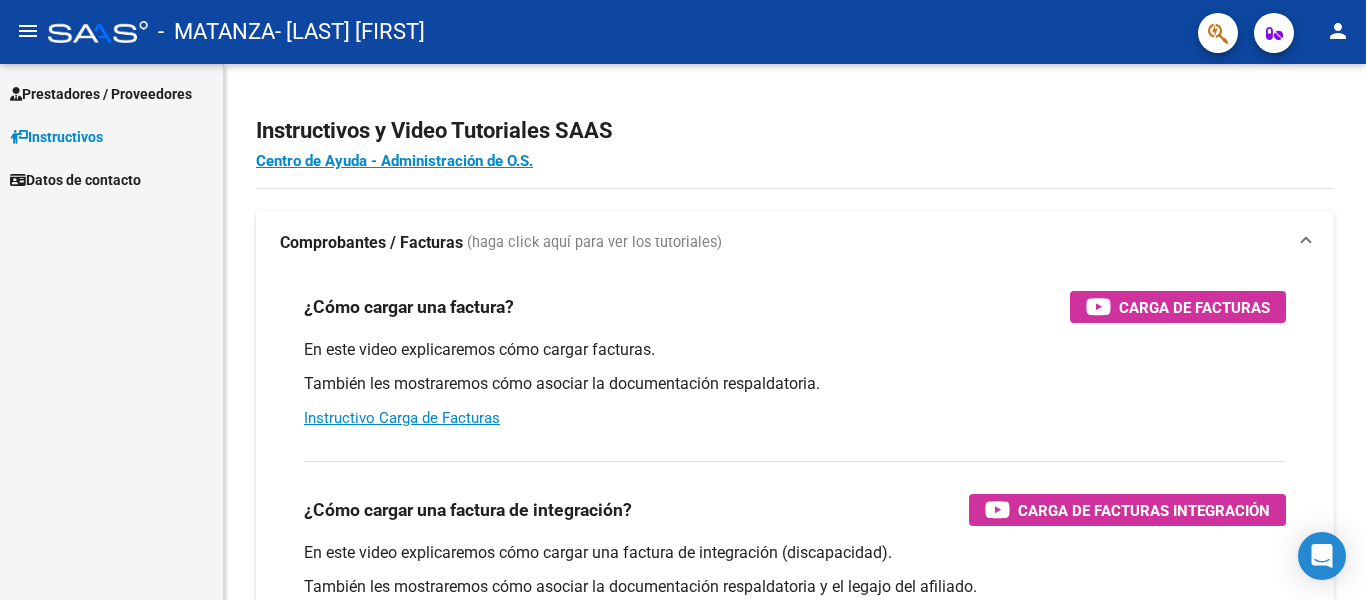 scroll, scrollTop: 0, scrollLeft: 0, axis: both 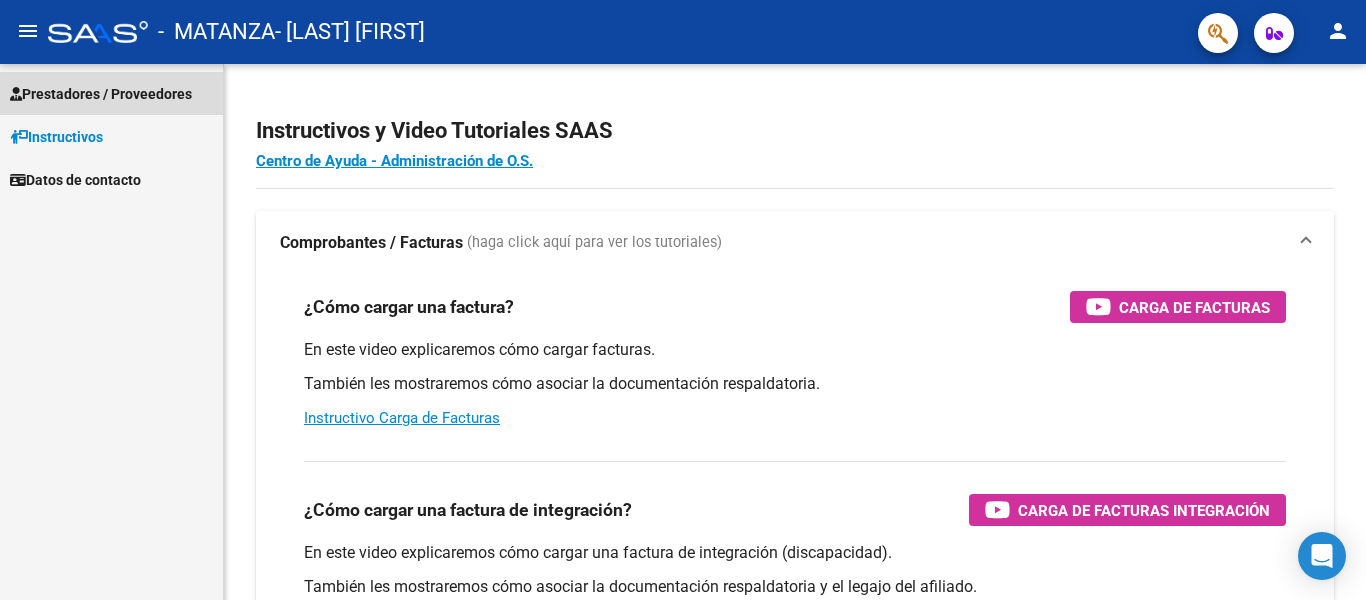 click on "Prestadores / Proveedores" at bounding box center (101, 94) 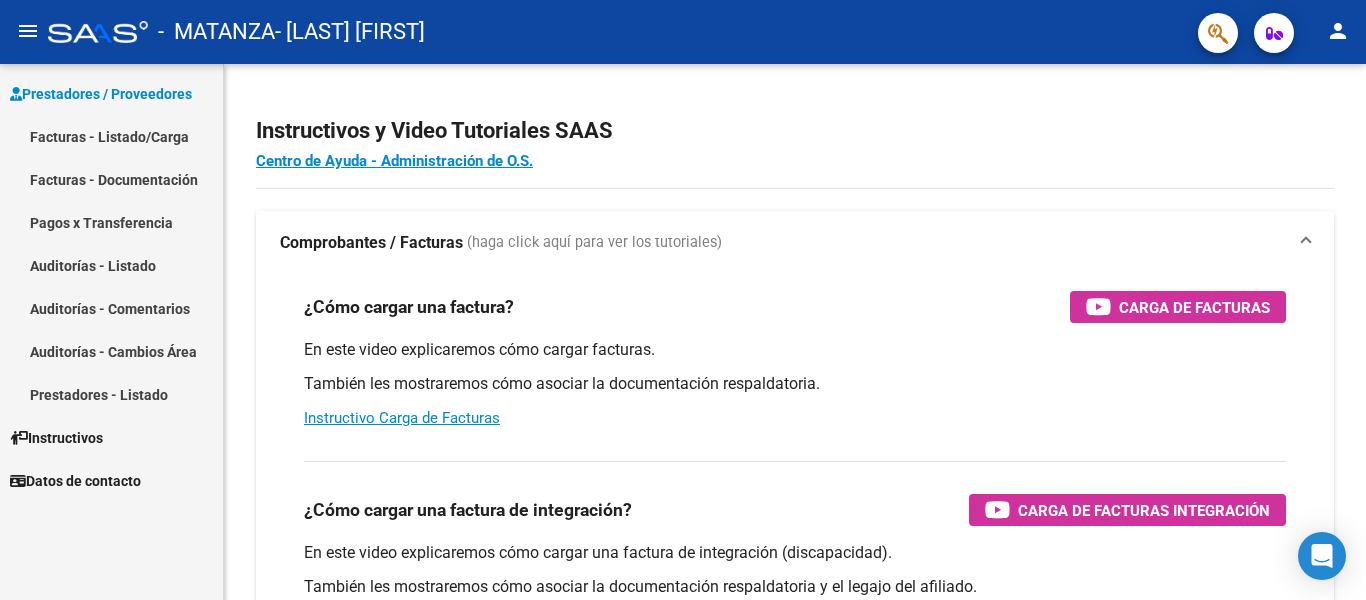 click on "Facturas - Documentación" at bounding box center (111, 179) 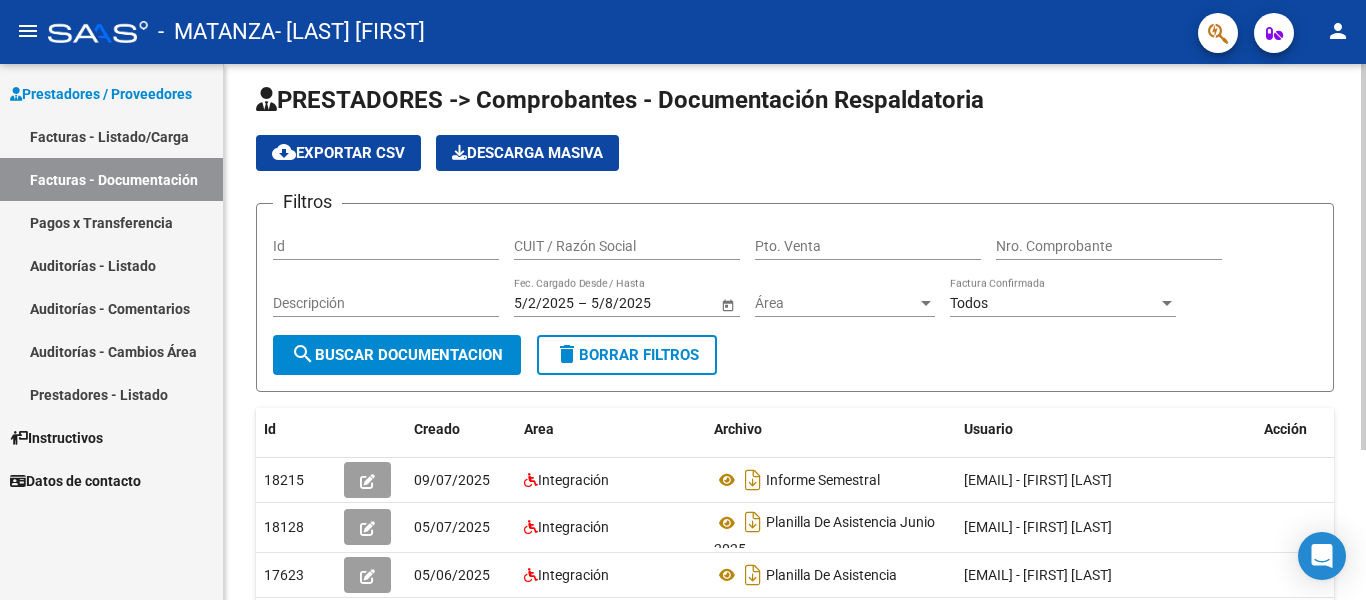 scroll, scrollTop: 0, scrollLeft: 0, axis: both 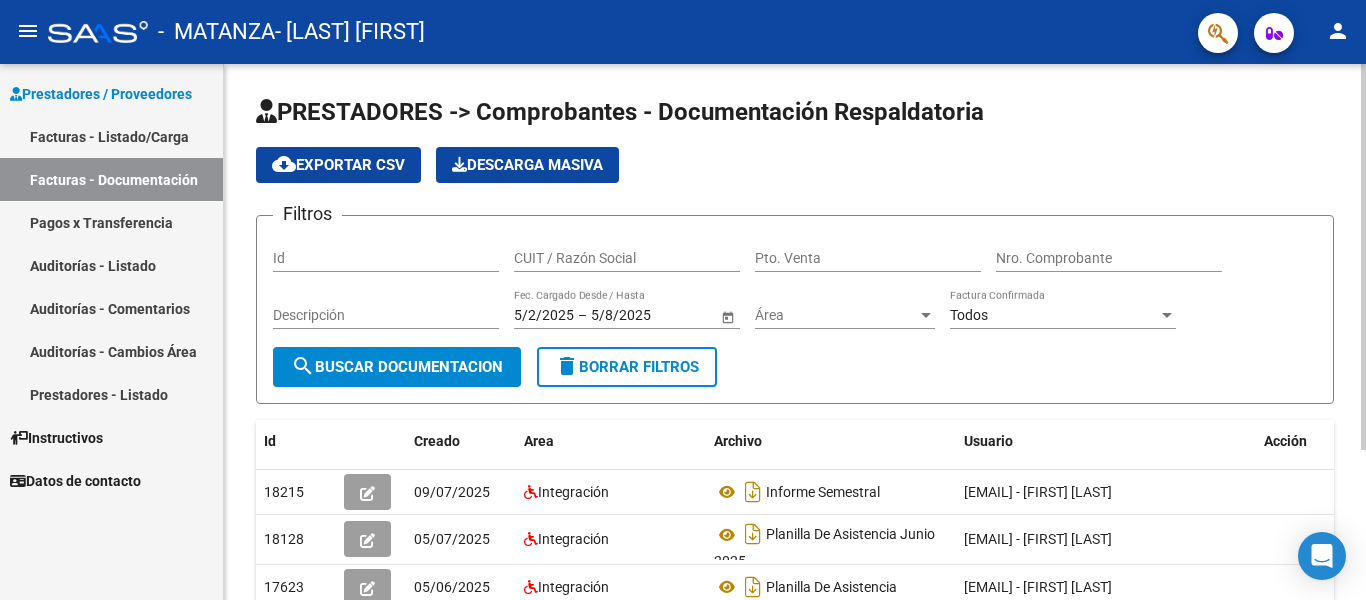 click on "PRESTADORES -> Comprobantes - Documentación Respaldatoria cloud_download  Exportar CSV   Descarga Masiva
Filtros Id CUIT / Razón Social Pto. Venta Nro. Comprobante Descripción 5/2/2025 5/2/2025 – 5/8/2025 5/8/2025 Fec. Cargado Desde / Hasta Área Área Todos Factura Confirmada search  Buscar Documentacion  delete  Borrar Filtros  Id Creado Area Archivo Usuario Acción 18215
09/07/2025 Integración Informe Semestral   [EMAIL] - [FIRST] [LAST]  18128
05/07/2025 Integración Planilla De Asistencia Junio 2025  [EMAIL] - [FIRST] [LAST]  17623
05/06/2025 Integración Planilla De Asistencia   [EMAIL] - [FIRST] [LAST]  17138
05/05/2025 Integración Planilla De Asistencia Abril 2025   [EMAIL] - [FIRST] [LAST]   4 total   1" 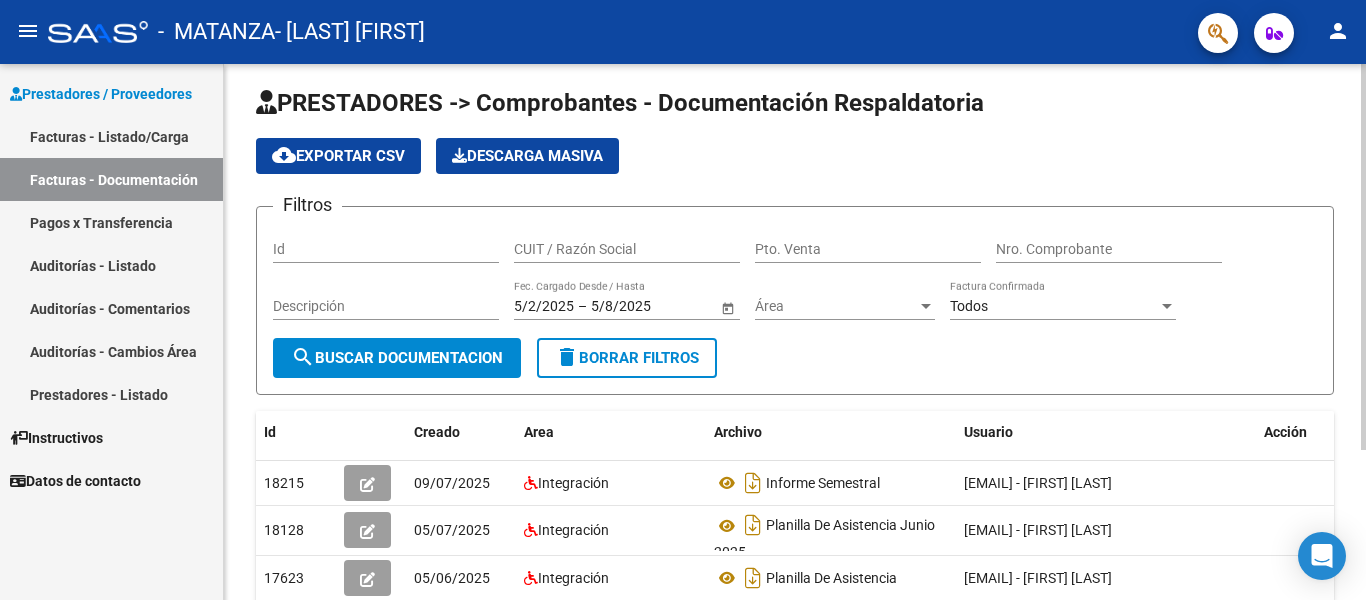 scroll, scrollTop: 8, scrollLeft: 0, axis: vertical 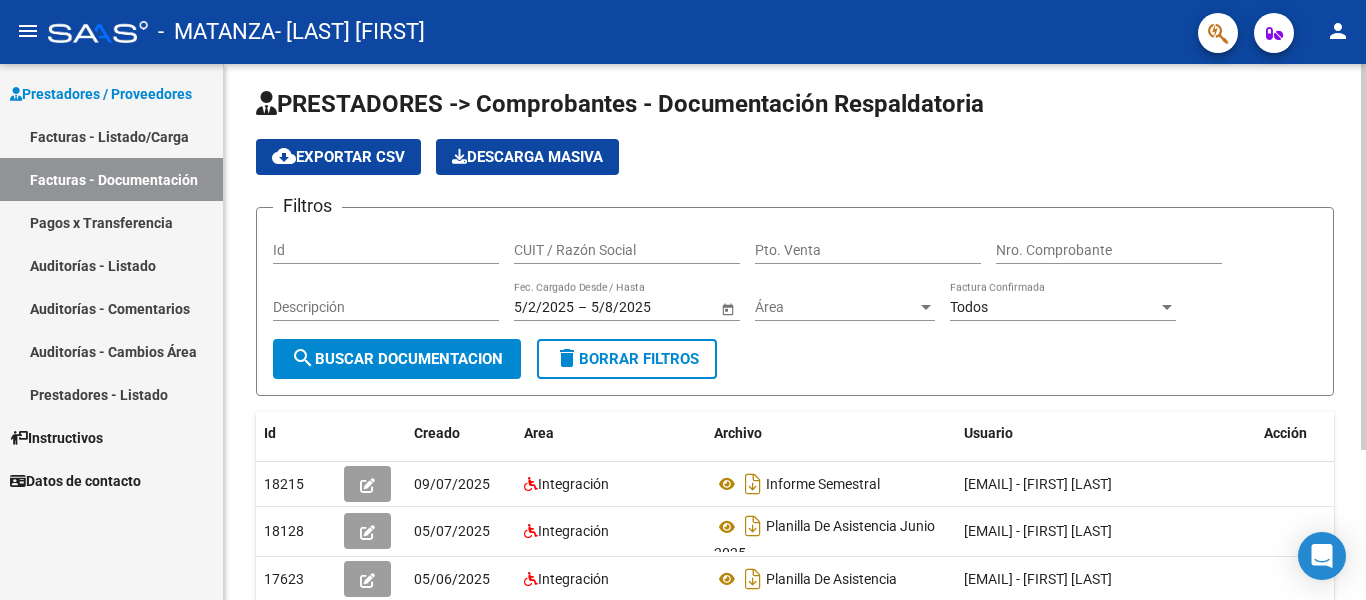 click 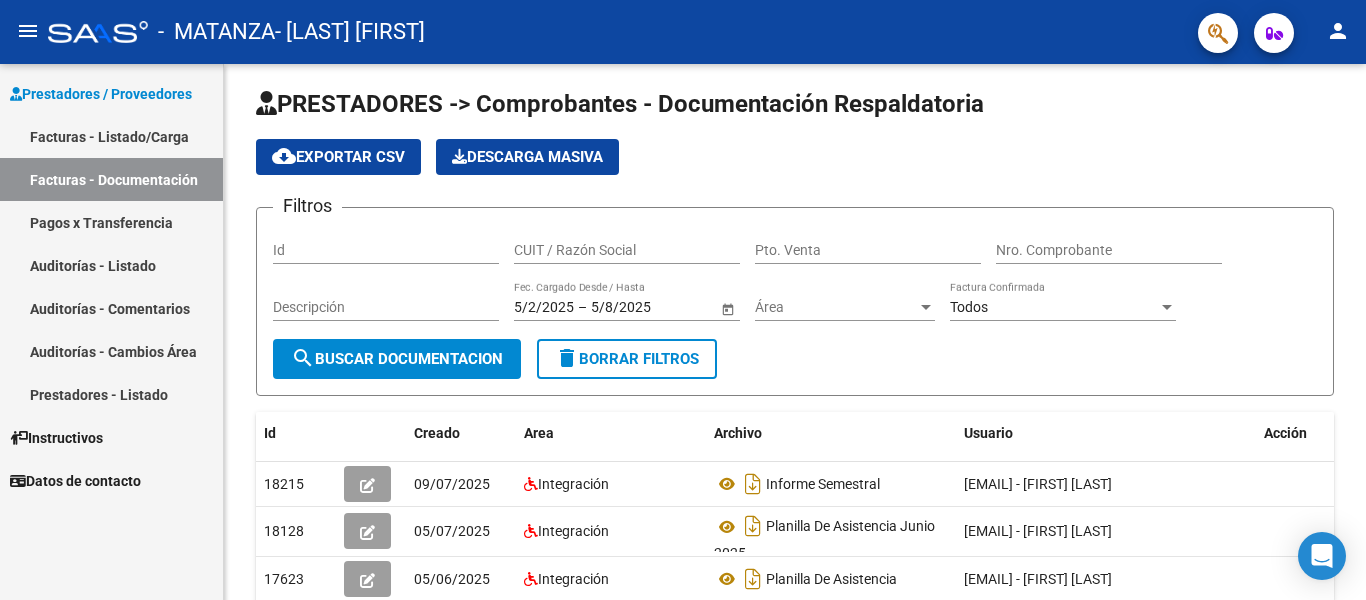 click on "Facturas - Listado/Carga" at bounding box center (111, 136) 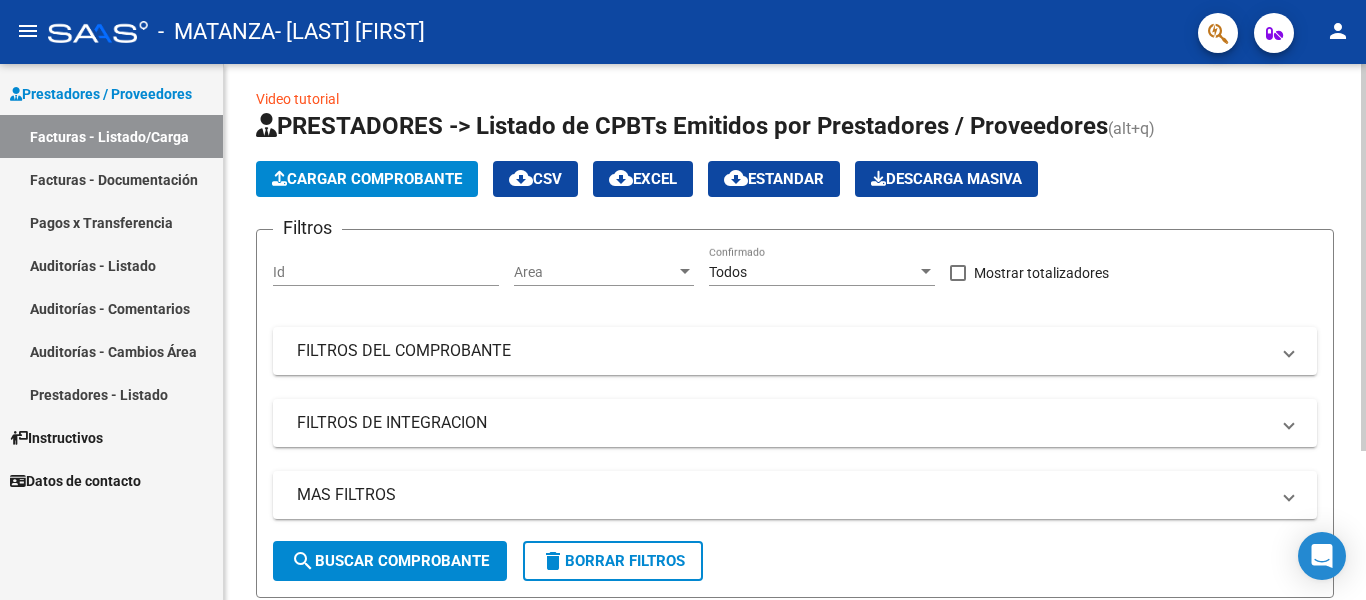 click on "Cargar Comprobante" 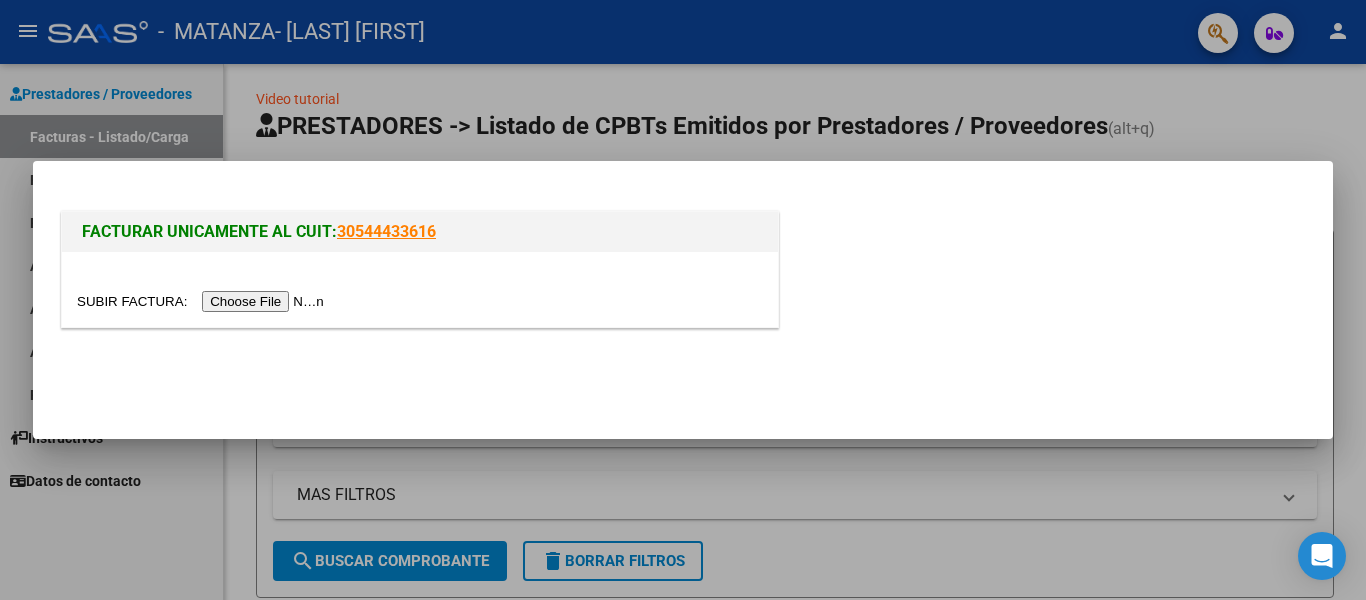 click at bounding box center [203, 301] 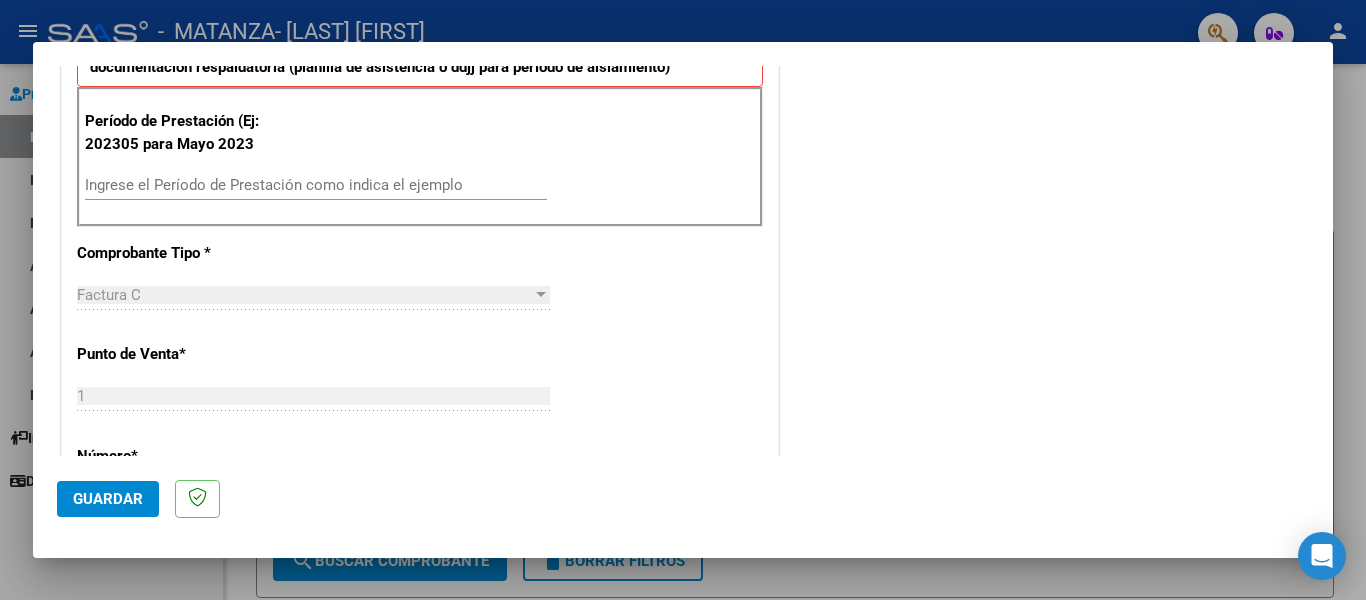 scroll, scrollTop: 520, scrollLeft: 0, axis: vertical 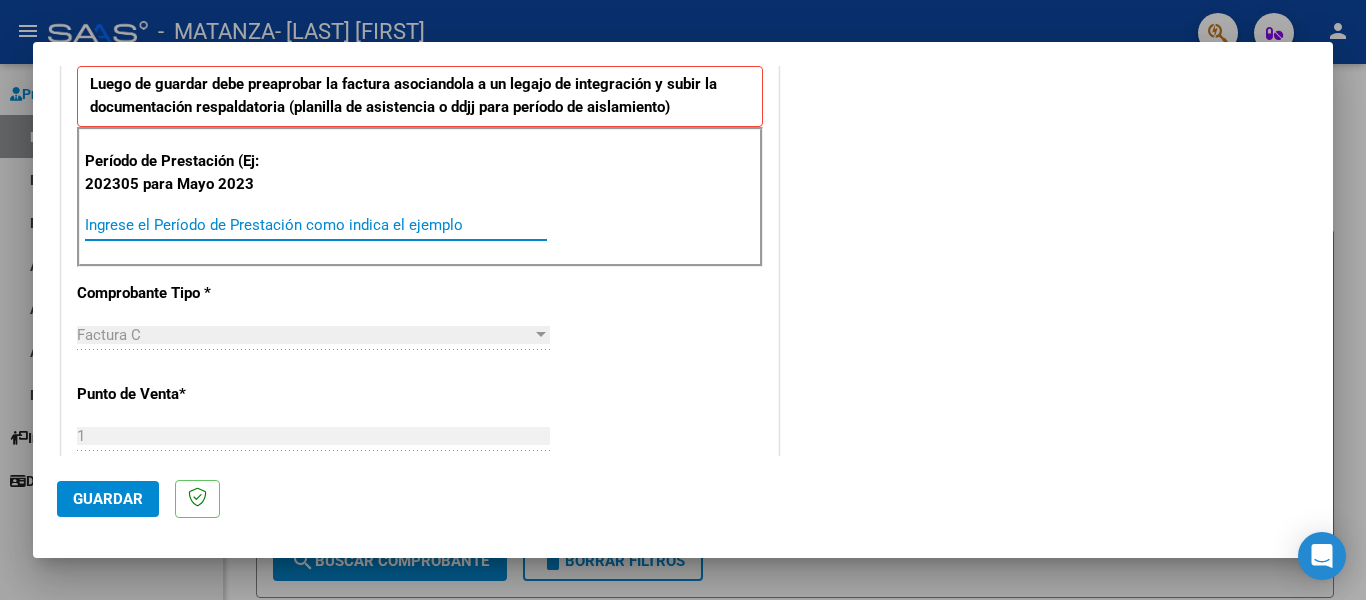 click on "Ingrese el Período de Prestación como indica el ejemplo" at bounding box center [316, 225] 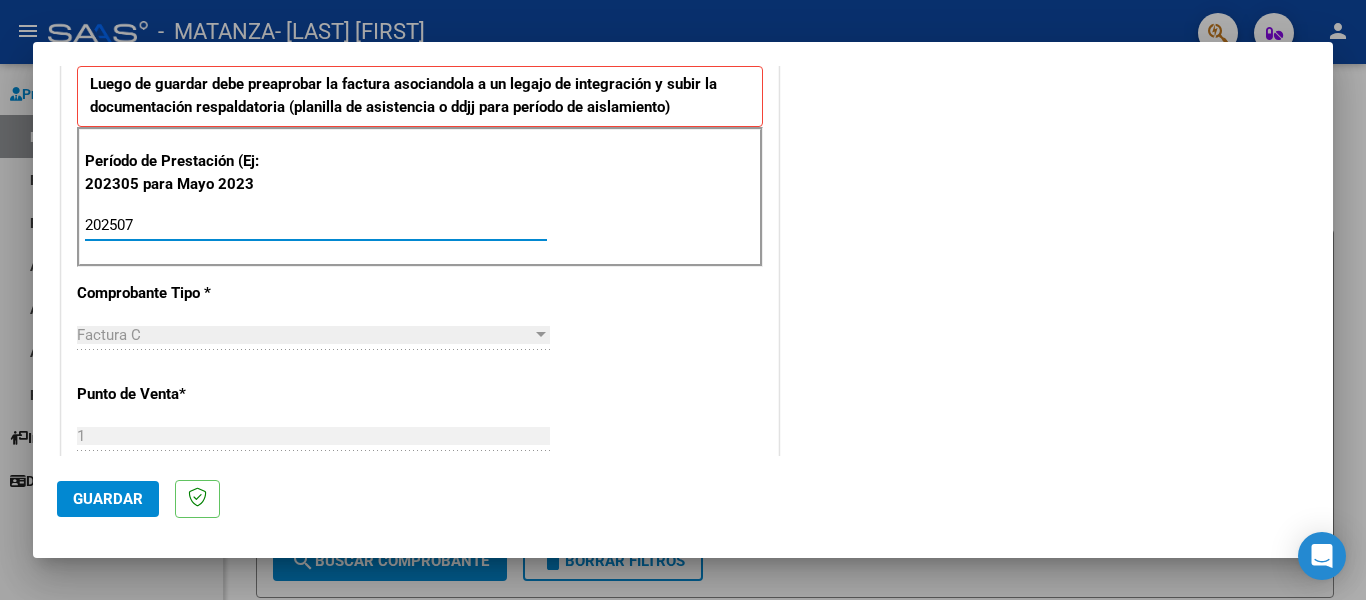 type on "202507" 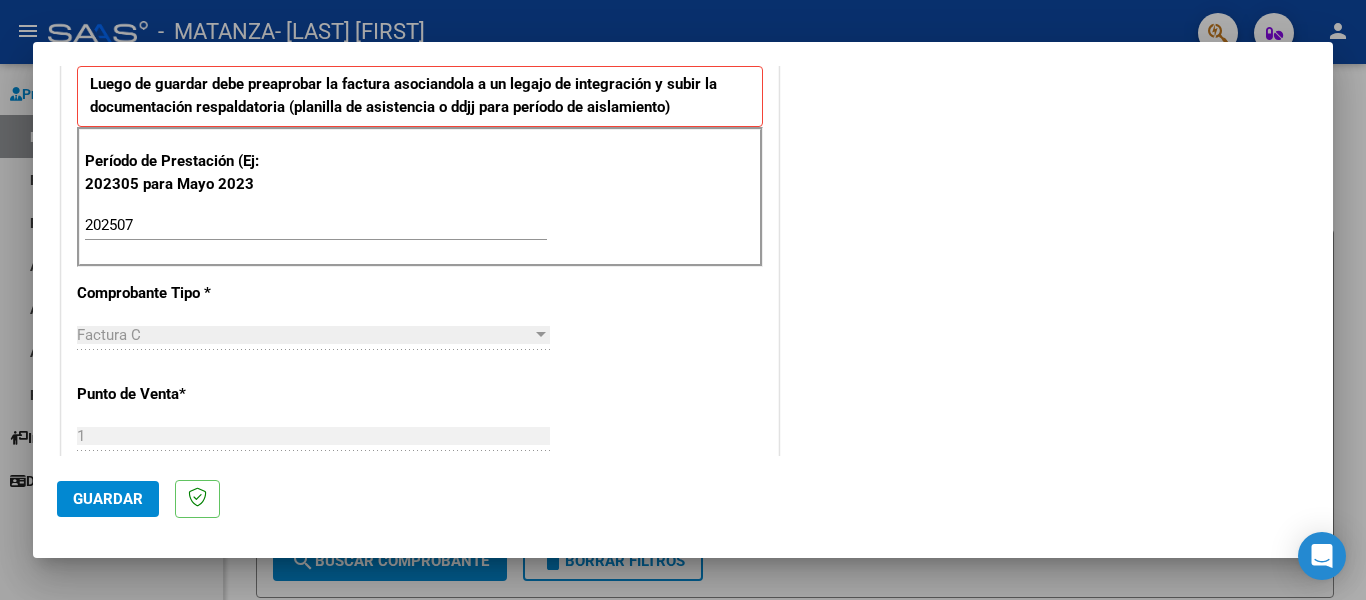 click on "CUIT  *   [CUIT] Ingresar CUIT  ANALISIS PRESTADOR  Area destinado * Integración Seleccionar Area Luego de guardar debe preaprobar la factura asociandola a un legajo de integración y subir la documentación respaldatoria (planilla de asistencia o ddjj para período de aislamiento)  Período de Prestación (Ej: 202305 para Mayo 2023    202507 Ingrese el Período de Prestación como indica el ejemplo   Comprobante Tipo * Factura C Seleccionar Tipo Punto de Venta  *   1 Ingresar el Nro.  Número  *   106 Ingresar el Nro.  Monto  *   $ 49.482,44 Ingresar el monto  Fecha del Cpbt.  *   2025-08-05 Ingresar la fecha  CAE / CAEA (no ingrese CAI)    75313155277229 Ingresar el CAE o CAEA (no ingrese CAI)  Fecha de Vencimiento    Ingresar la fecha  Ref. Externa    Ingresar la ref.  N° Liquidación    Ingresar el N° Liquidación" at bounding box center (420, 529) 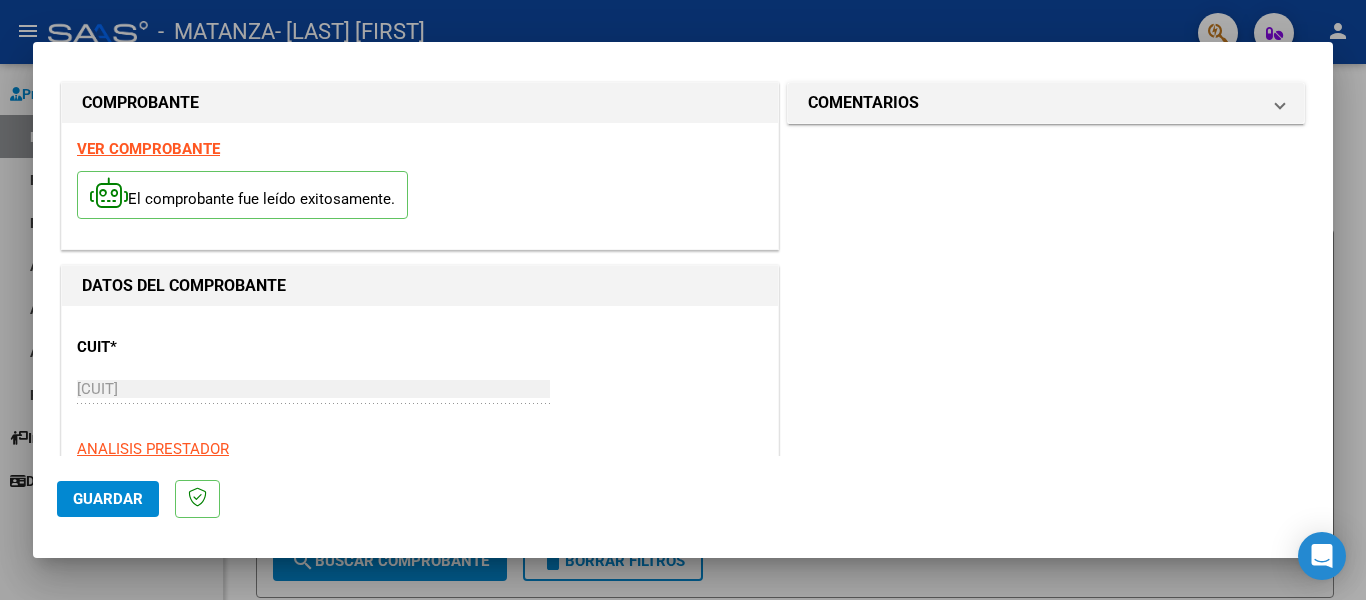 scroll, scrollTop: 0, scrollLeft: 0, axis: both 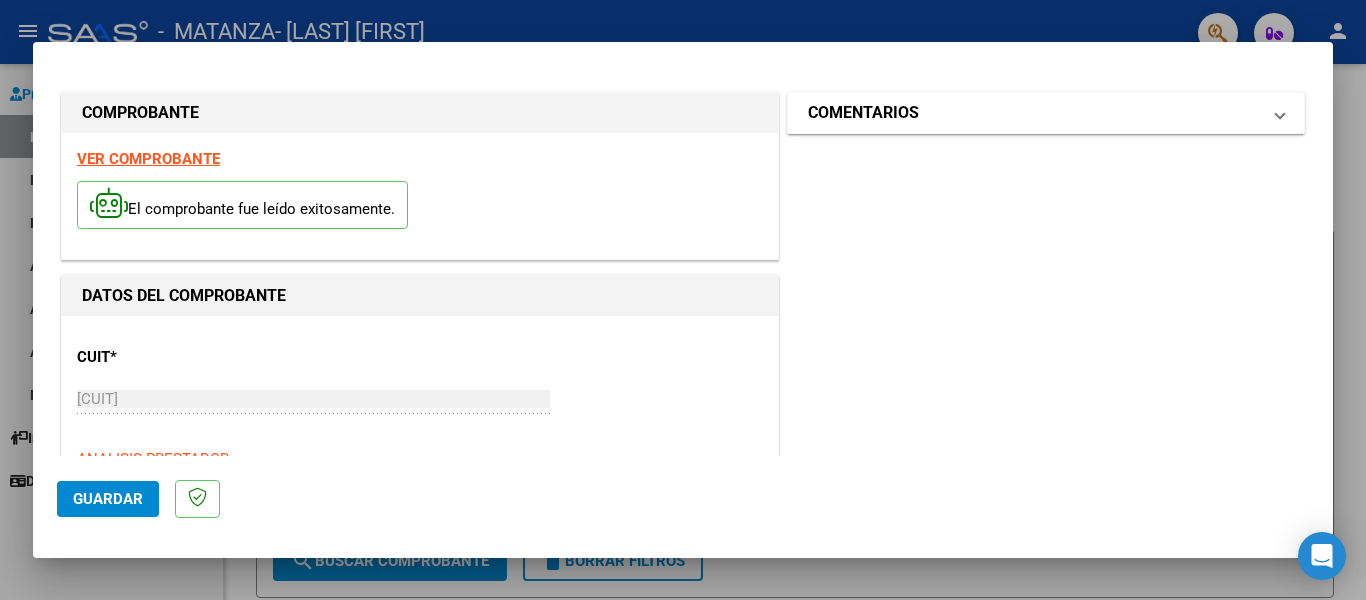 click on "COMENTARIOS" at bounding box center [1046, 113] 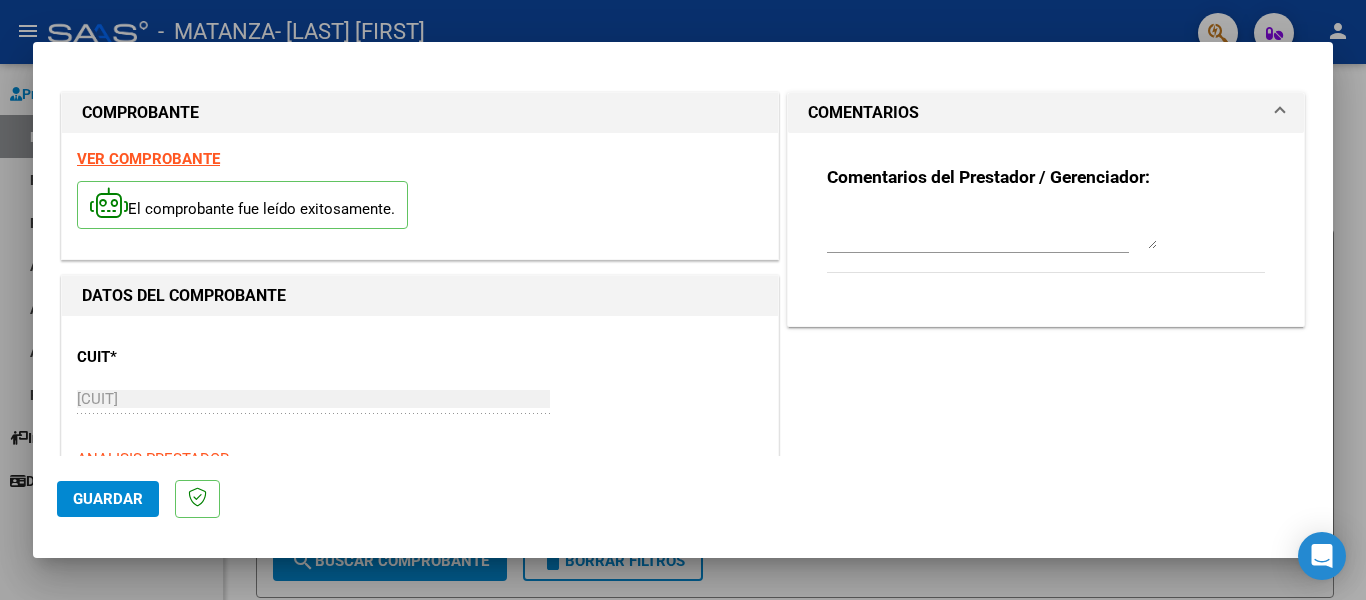 click on "Guardar" 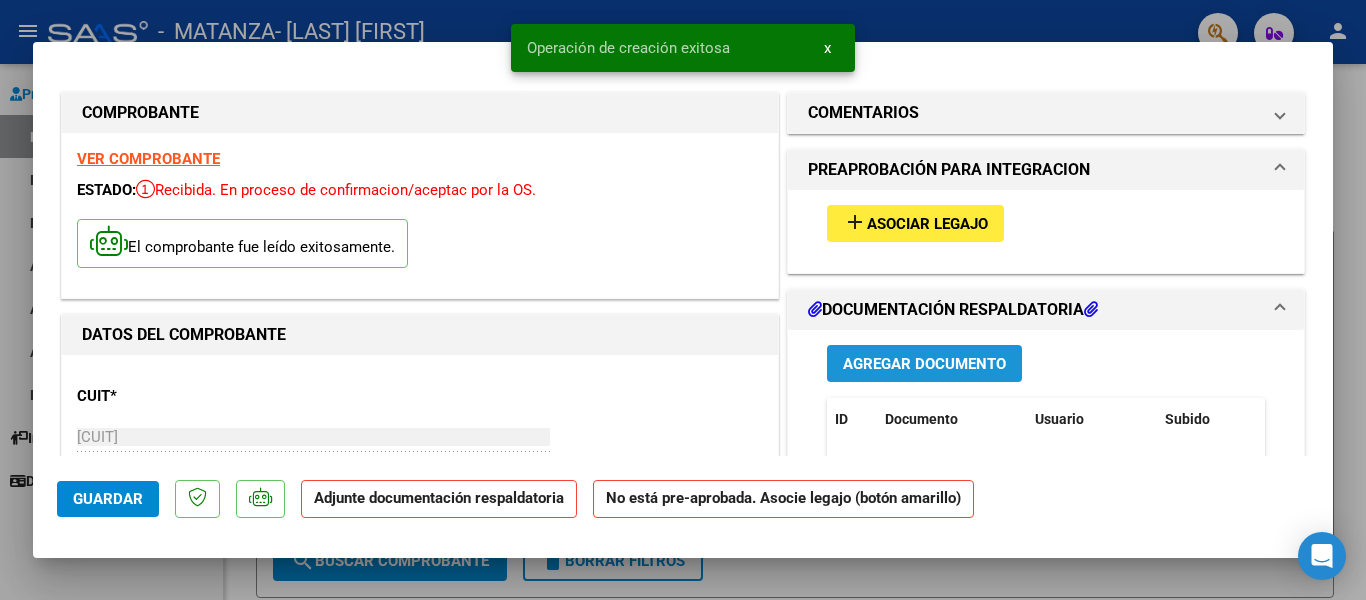 click on "Agregar Documento" at bounding box center (924, 364) 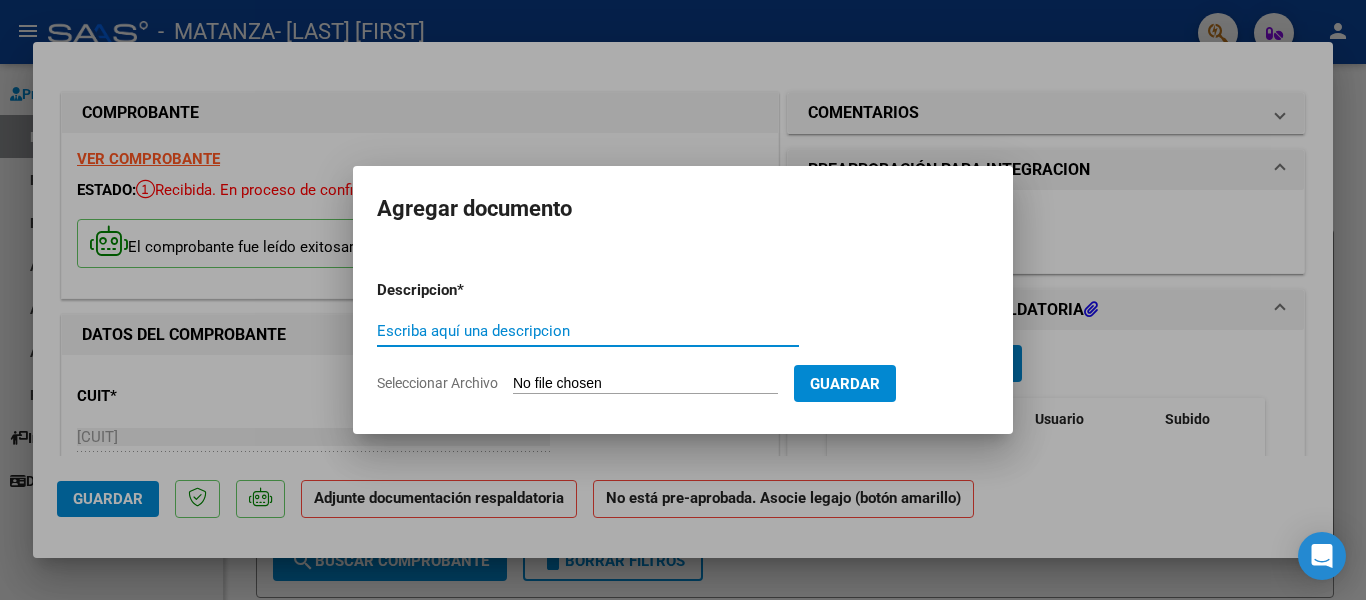 click on "Escriba aquí una descripcion" at bounding box center (588, 331) 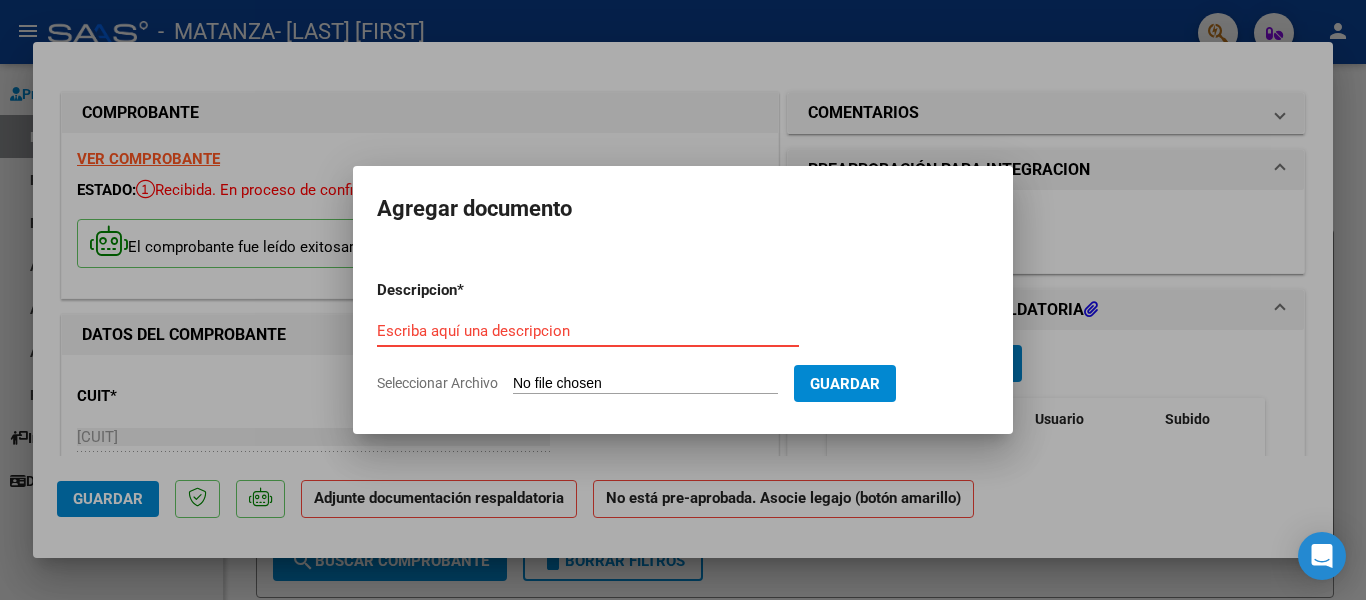 click on "Escriba aquí una descripcion" at bounding box center (588, 331) 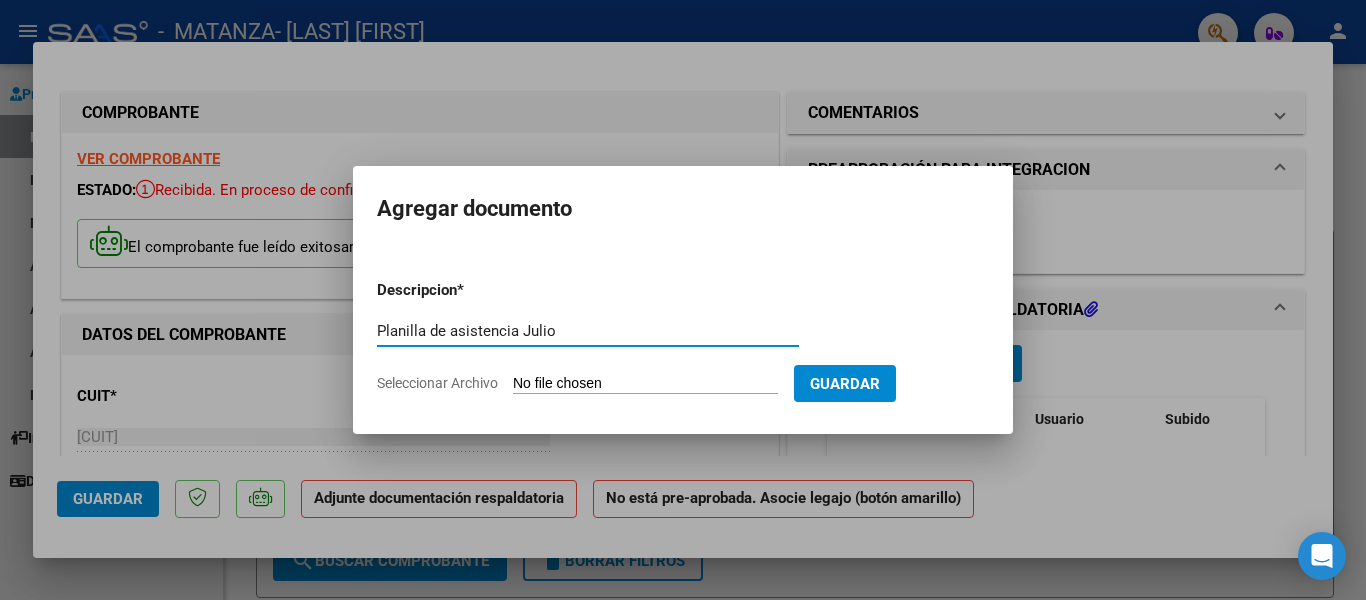 type on "Planilla de asistencia Julio" 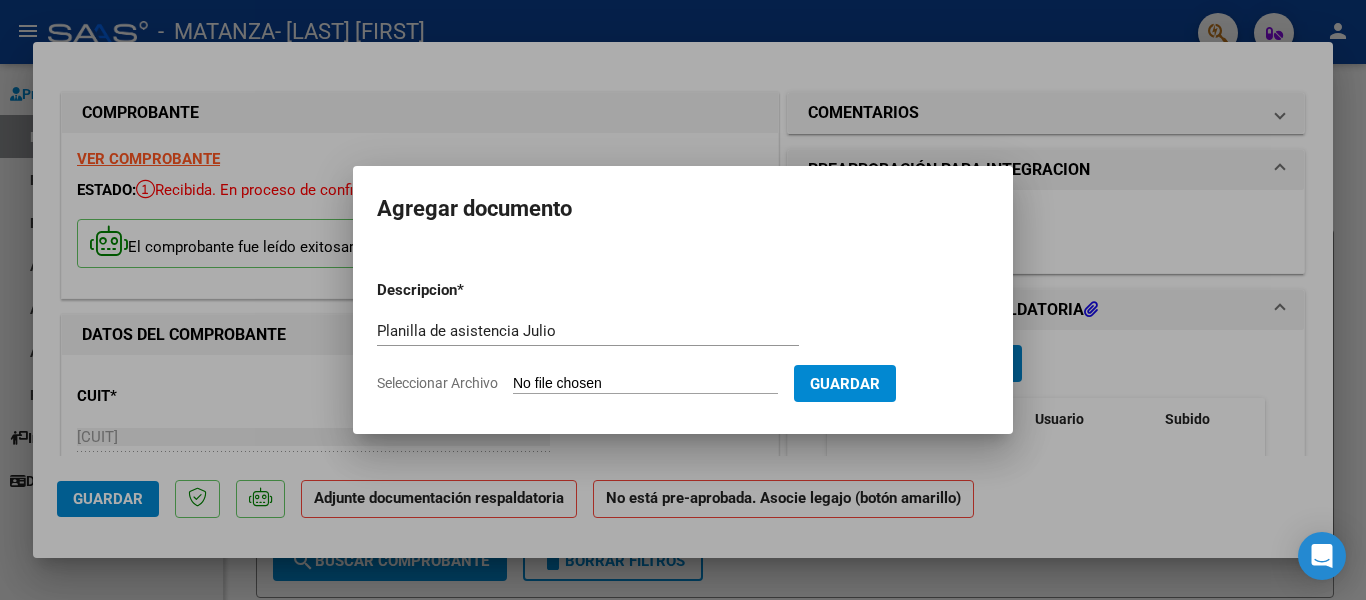 type on "C:\fakepath\Planilla de asistencia julio.jpeg" 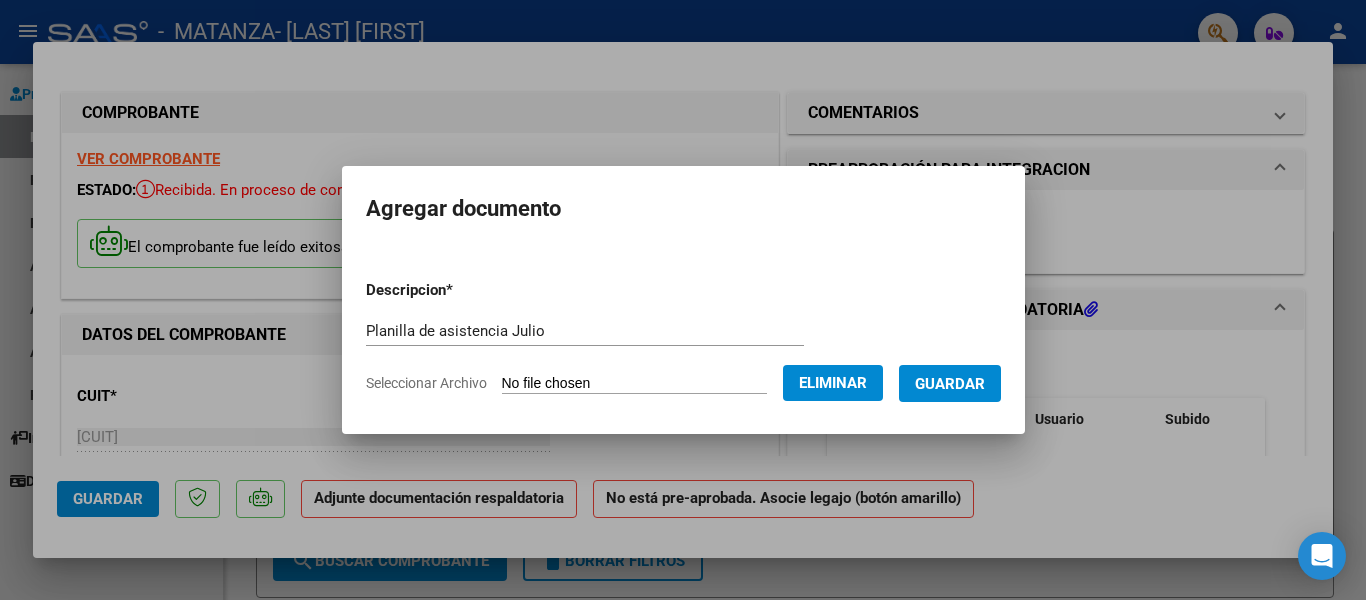 click on "Guardar" at bounding box center (950, 384) 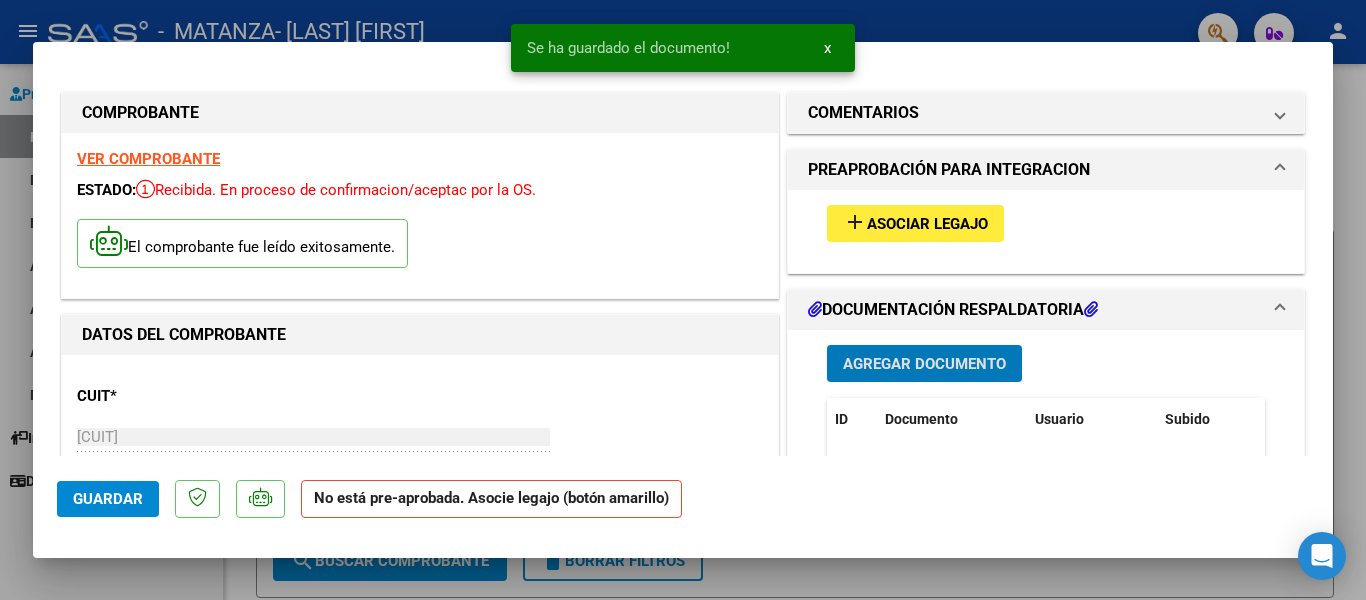 click on "Asociar Legajo" at bounding box center (927, 224) 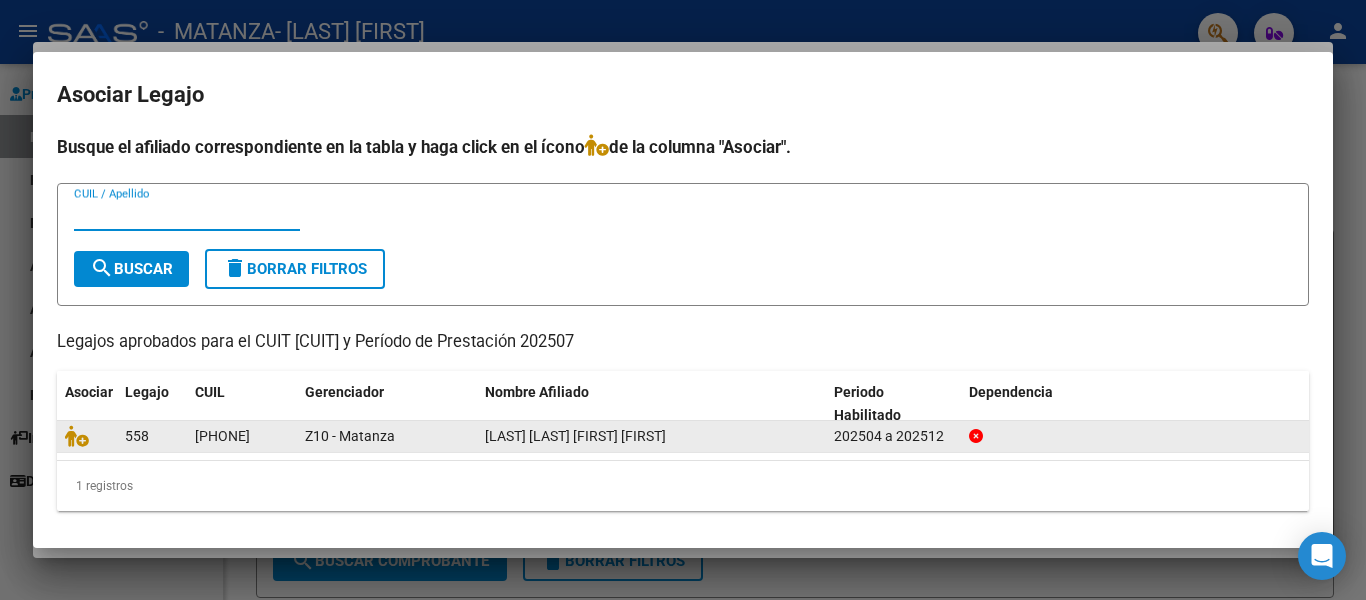 click on "[LAST] [LAST] [FIRST] [FIRST]" 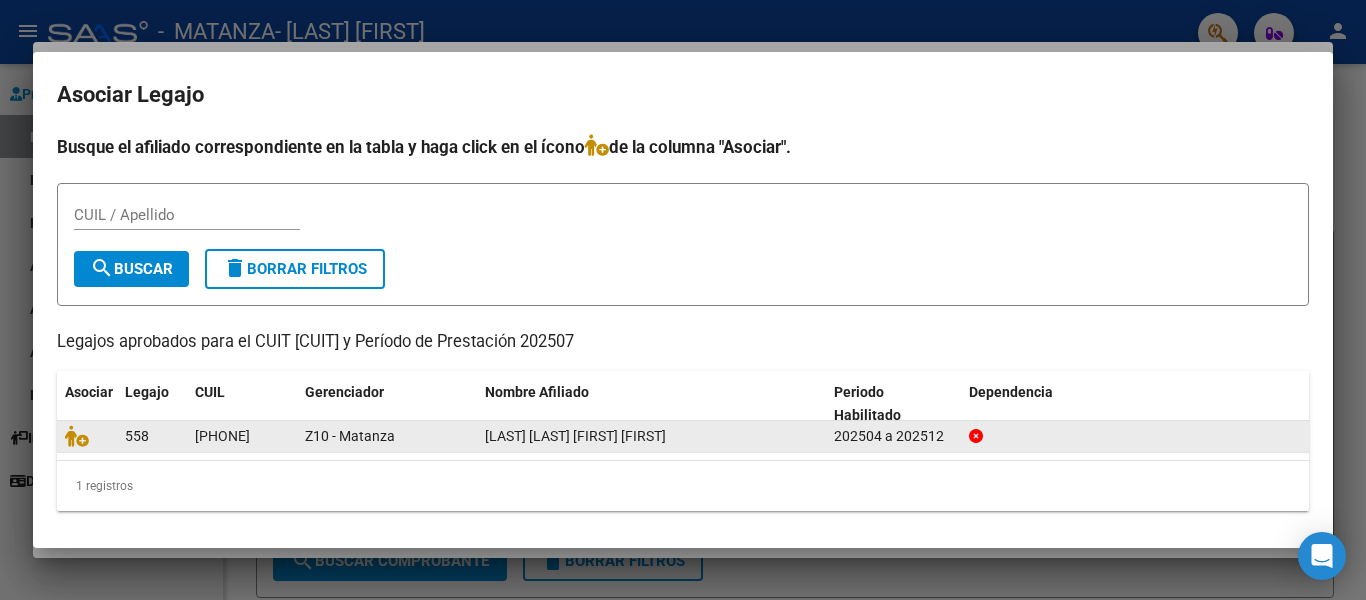 click on "558" 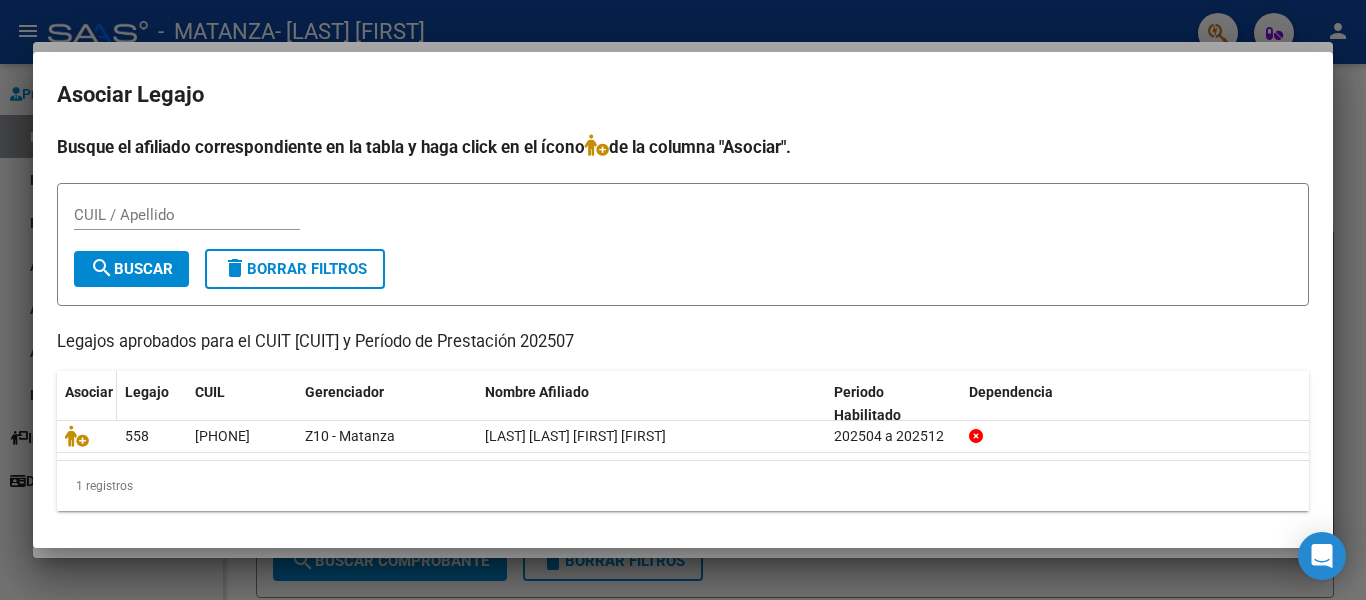 click on "Asociar" 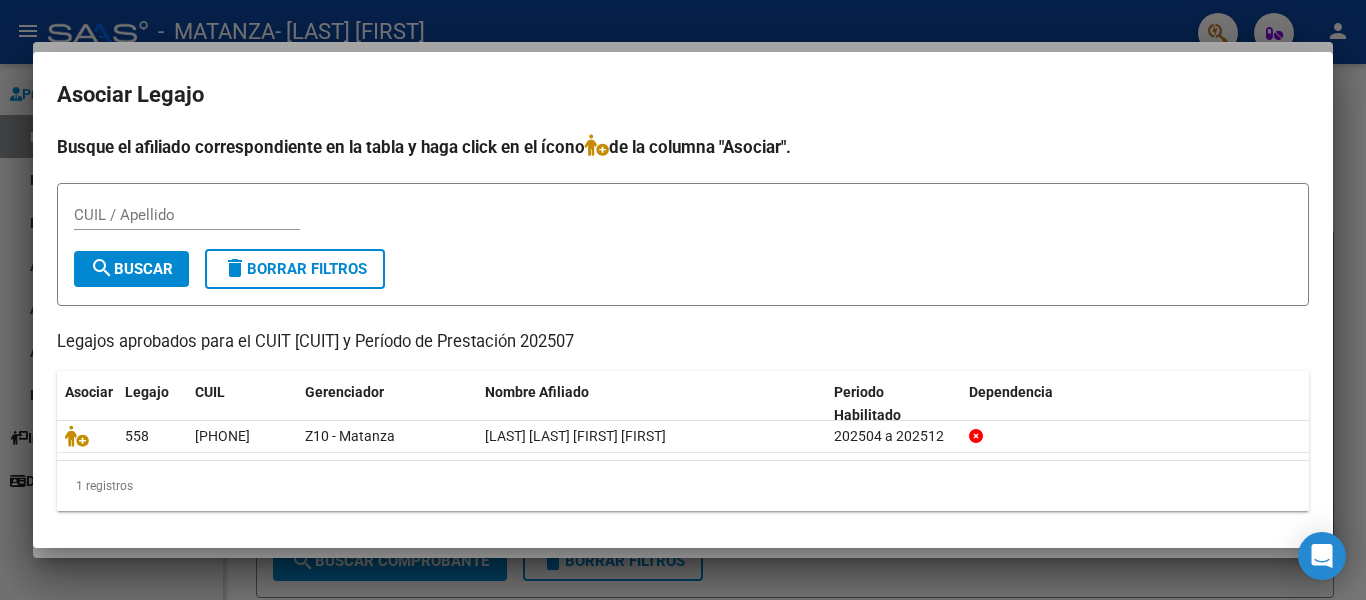 click on "CUIL / Apellido" at bounding box center [187, 215] 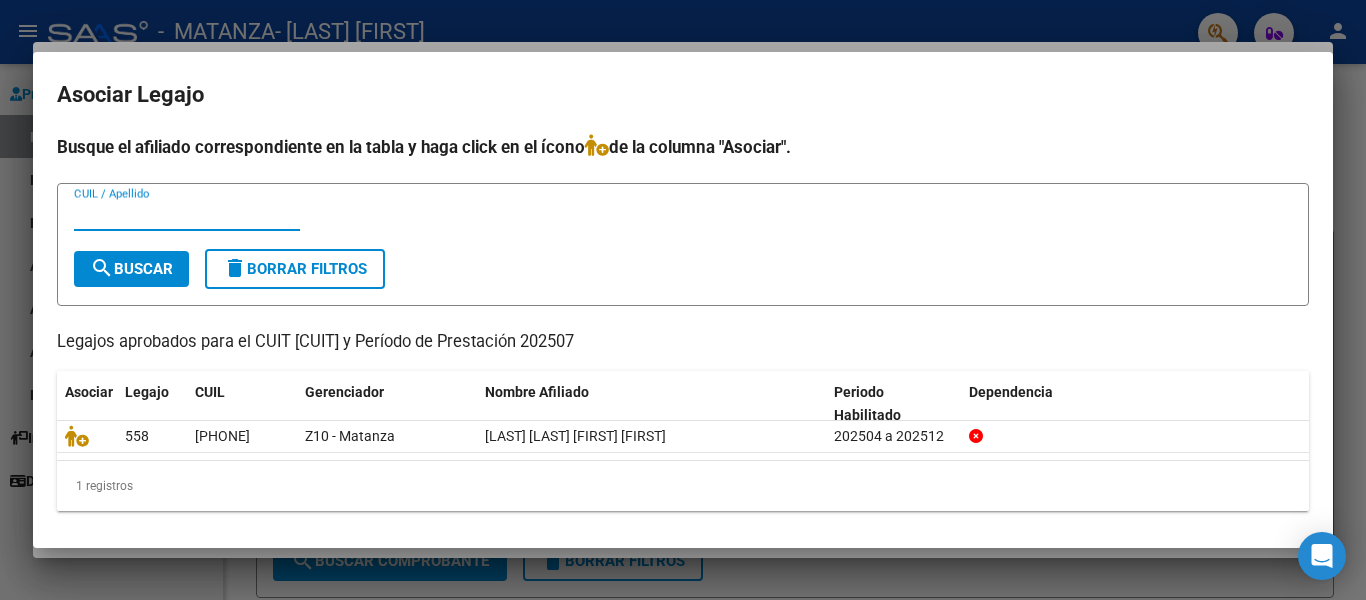 click on "CUIL / Apellido" at bounding box center (187, 215) 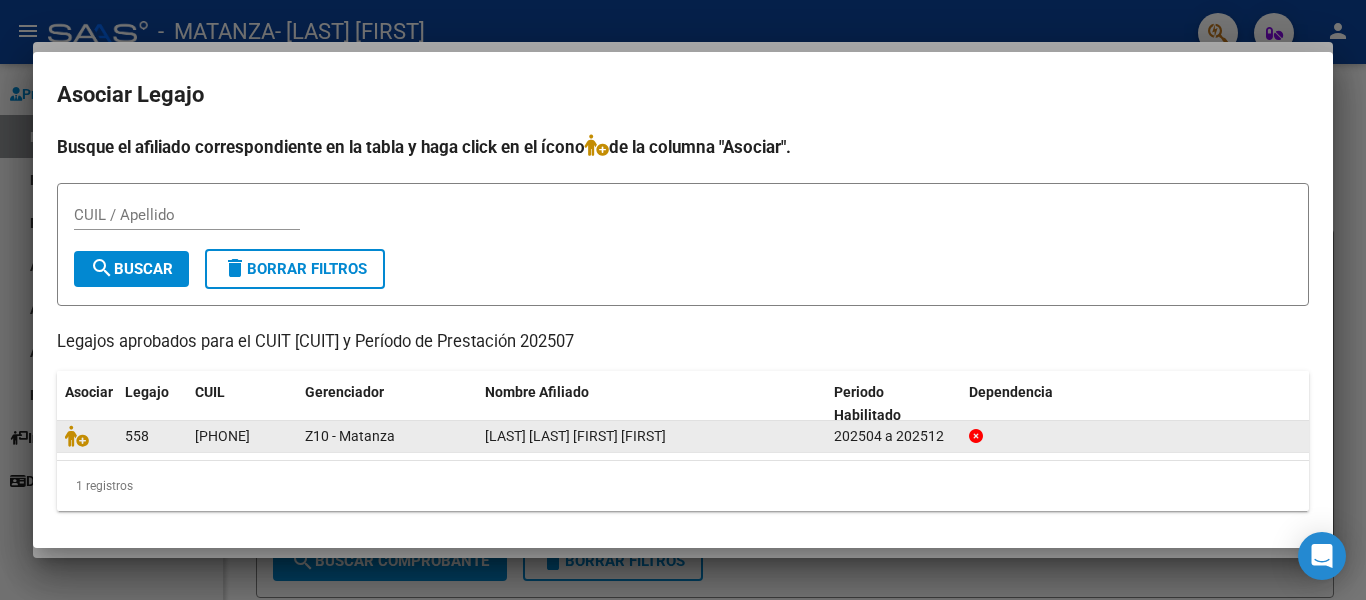 click on "[LAST] [LAST] [FIRST] [FIRST]" 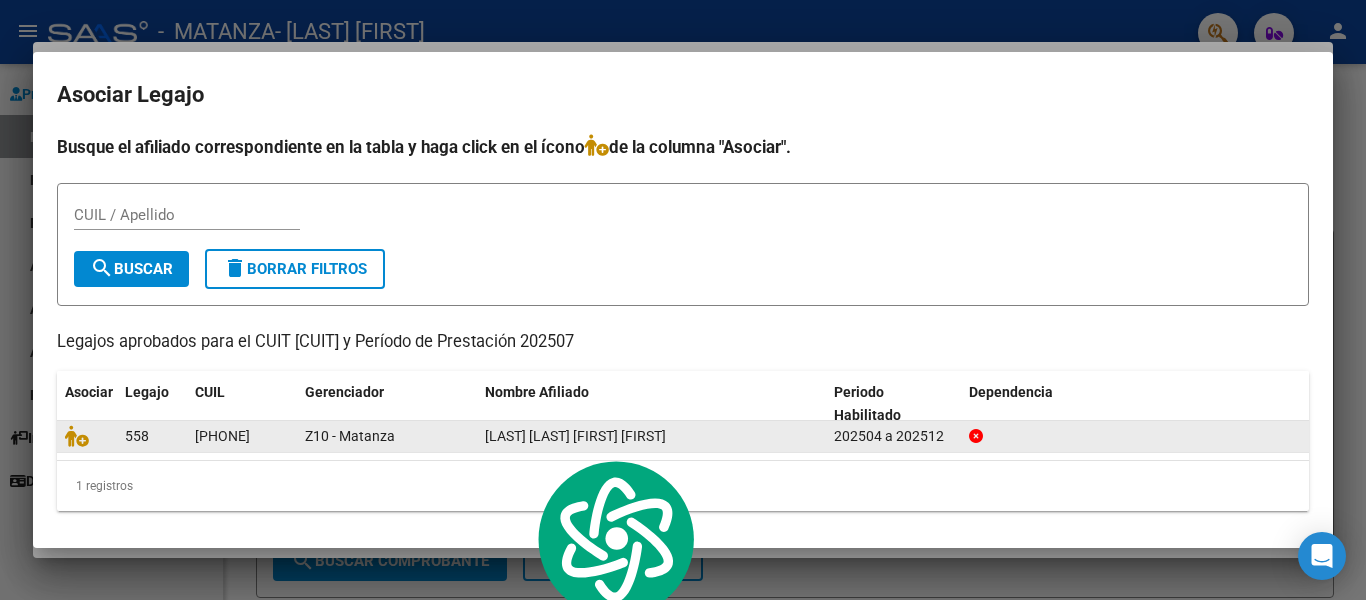 click on "Z10 - Matanza" 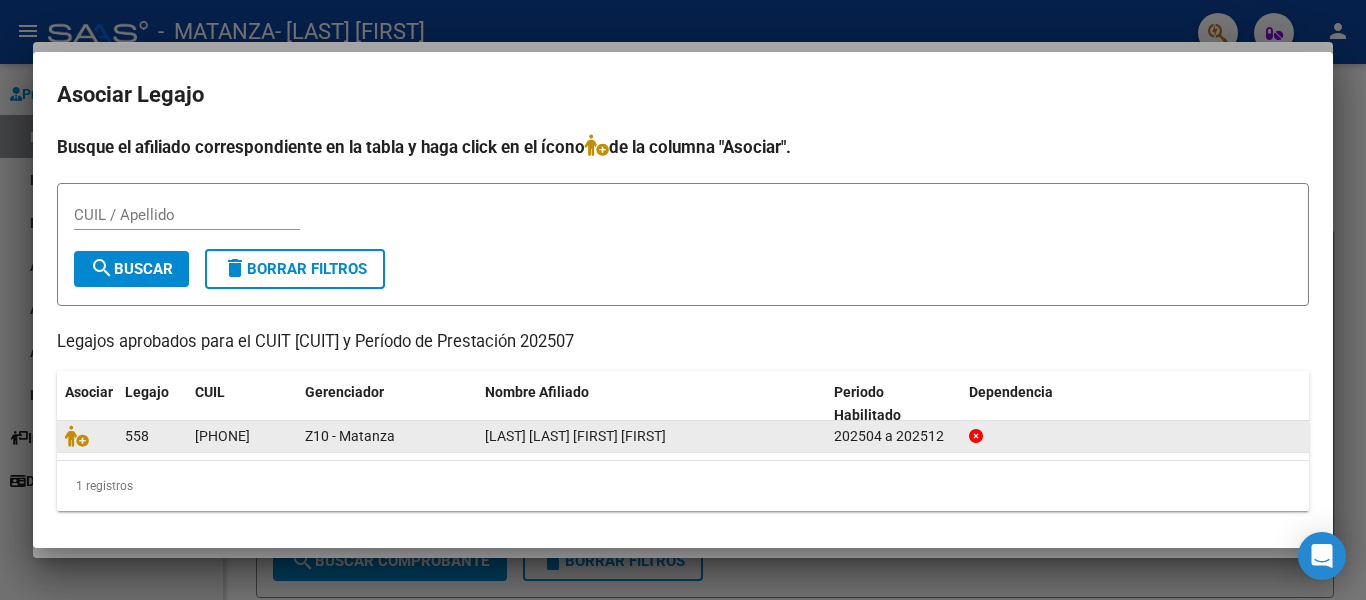 click on "202504 a 202512" 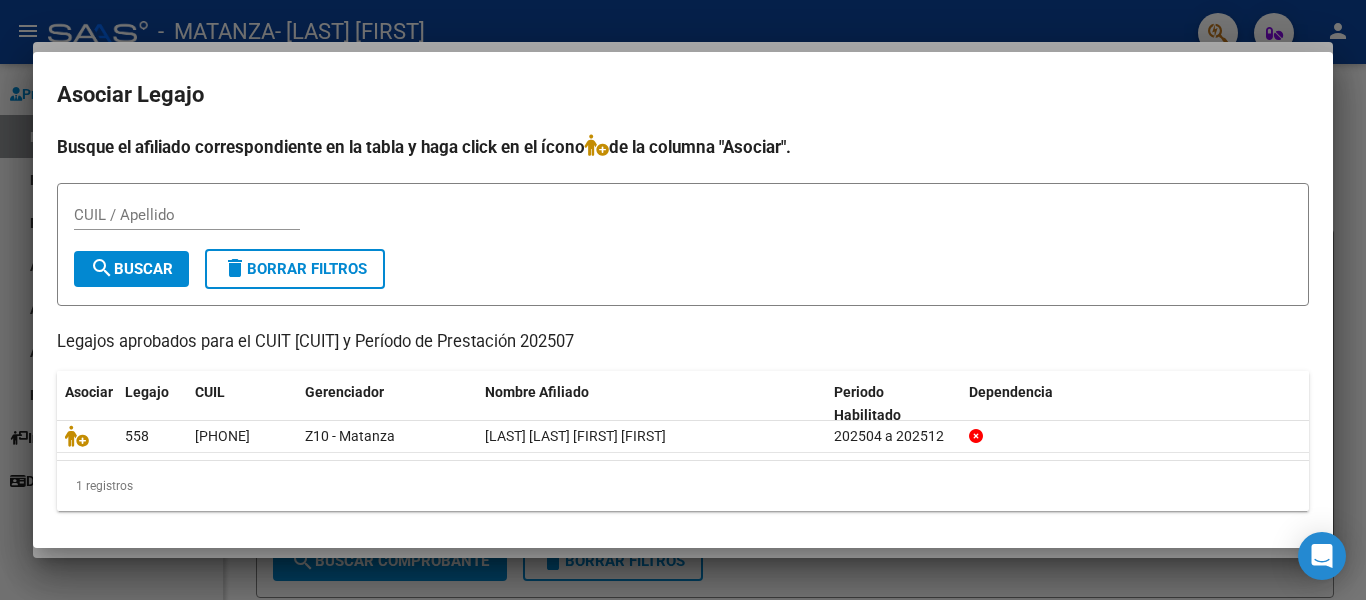 click on "CUIL / Apellido" at bounding box center (187, 215) 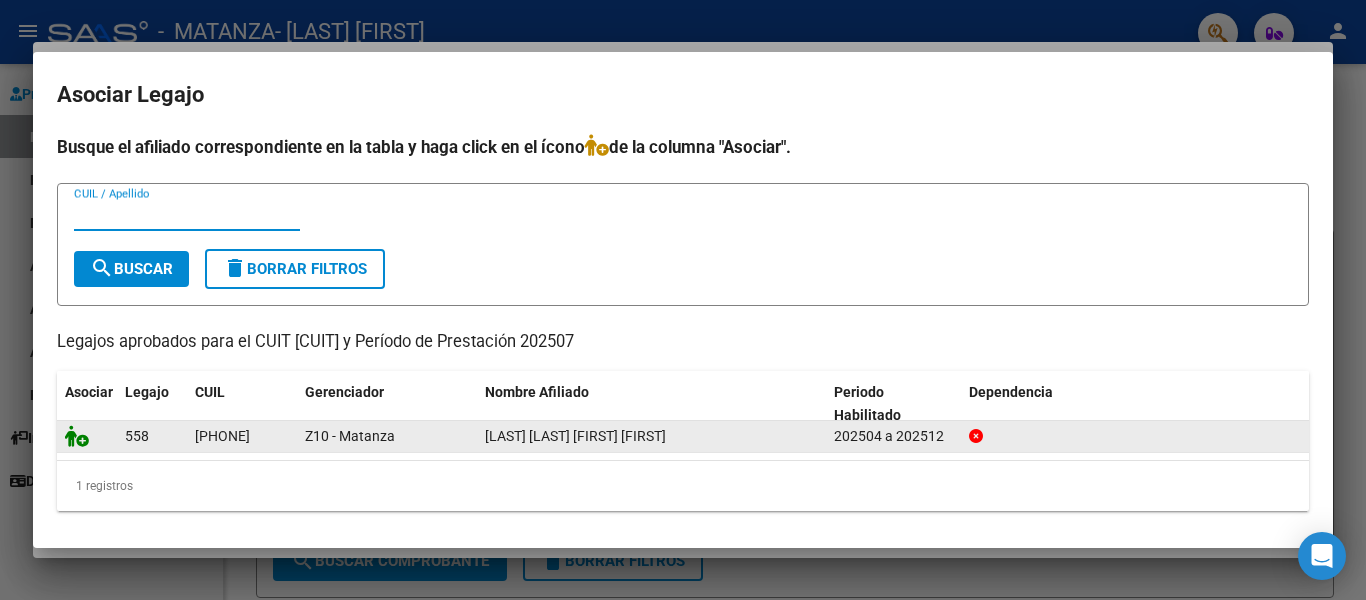 click 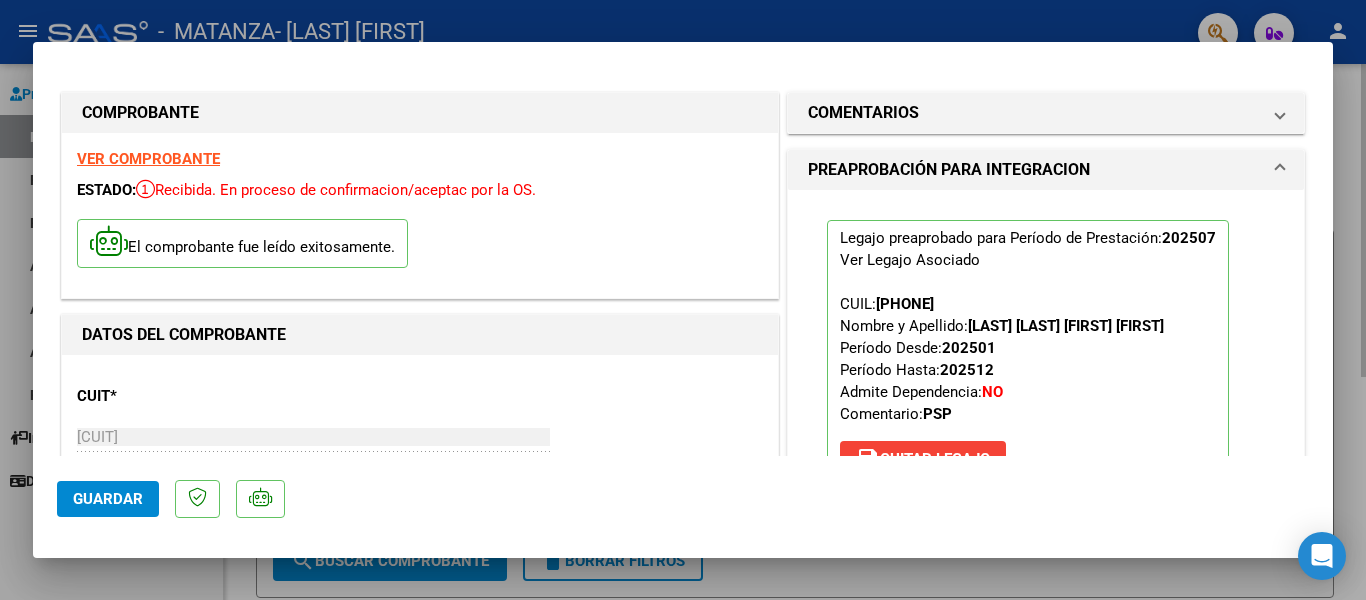 drag, startPoint x: 1333, startPoint y: 128, endPoint x: 1339, endPoint y: 175, distance: 47.38143 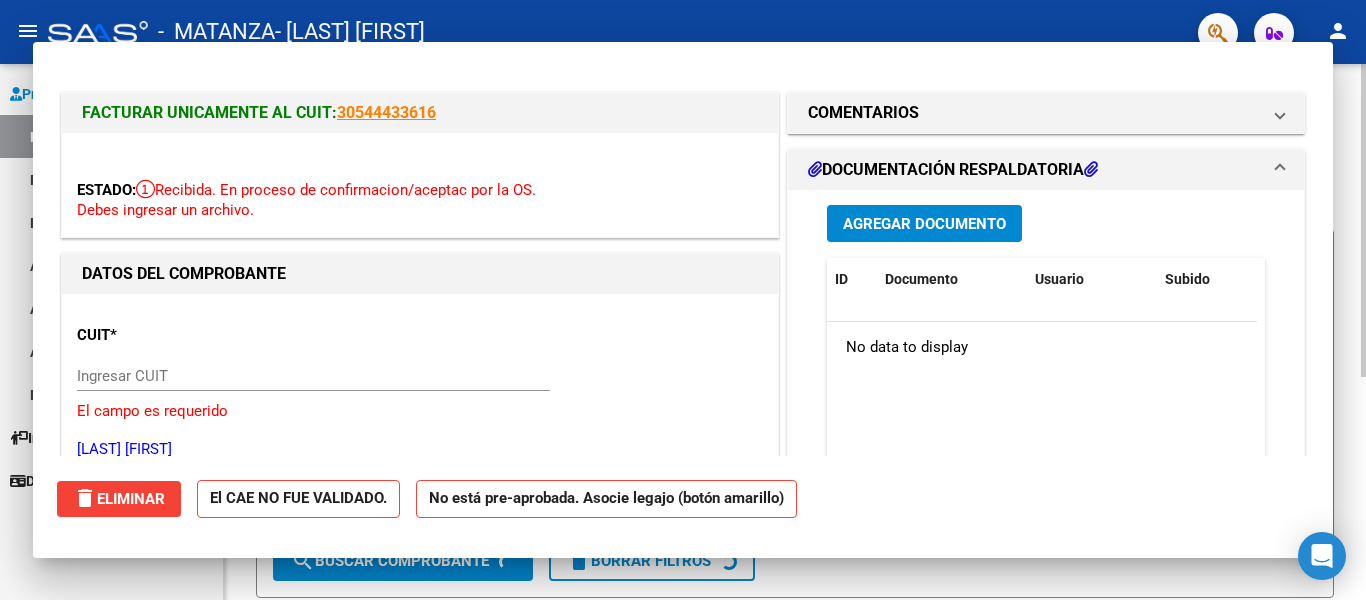 click on "Video tutorial   PRESTADORES -> Listado de CPBTs Emitidos por Prestadores / Proveedores (alt+q)
cloud_download  CSV  cloud_download  EXCEL  cloud_download  Estandar   Descarga Masiva
Filtros Id Area Area Todos Confirmado   Mostrar totalizadores   FILTROS DEL COMPROBANTE  Comprobante Tipo Comprobante Tipo Start date – End date Fec. Comprobante Desde / Hasta Días Emisión Desde(cant. días) Días Emisión Hasta(cant. días) CUIT / Razón Social Pto. Venta Nro. Comprobante Código SSS CAE Válido CAE Válido Todos Cargado Módulo Hosp. Todos Tiene facturacion Apócrifa Hospital Refes  FILTROS DE INTEGRACION  Período De Prestación Campos del Archivo de Rendición Devuelto x SSS (dr_envio) Todos Rendido x SSS (dr_envio) Tipo de Registro Tipo de Registro Período Presentación Período Presentación Campos del Legajo Asociado (preaprobación) Afiliado Legajo (cuil/nombre) Todos Solo facturas preaprobadas  MAS FILTROS  Todos Con Doc. Respaldatoria Todos Con Trazabilidad Todos Asociado a Expediente Sur –" 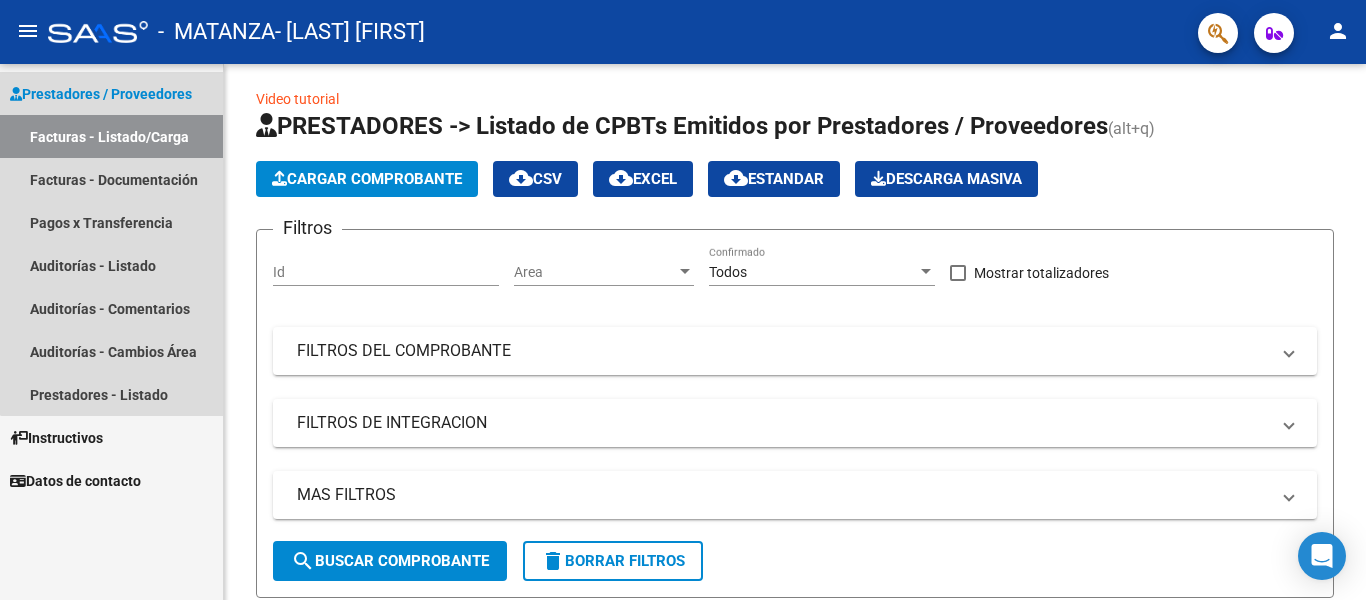 click on "Facturas - Listado/Carga" at bounding box center [111, 136] 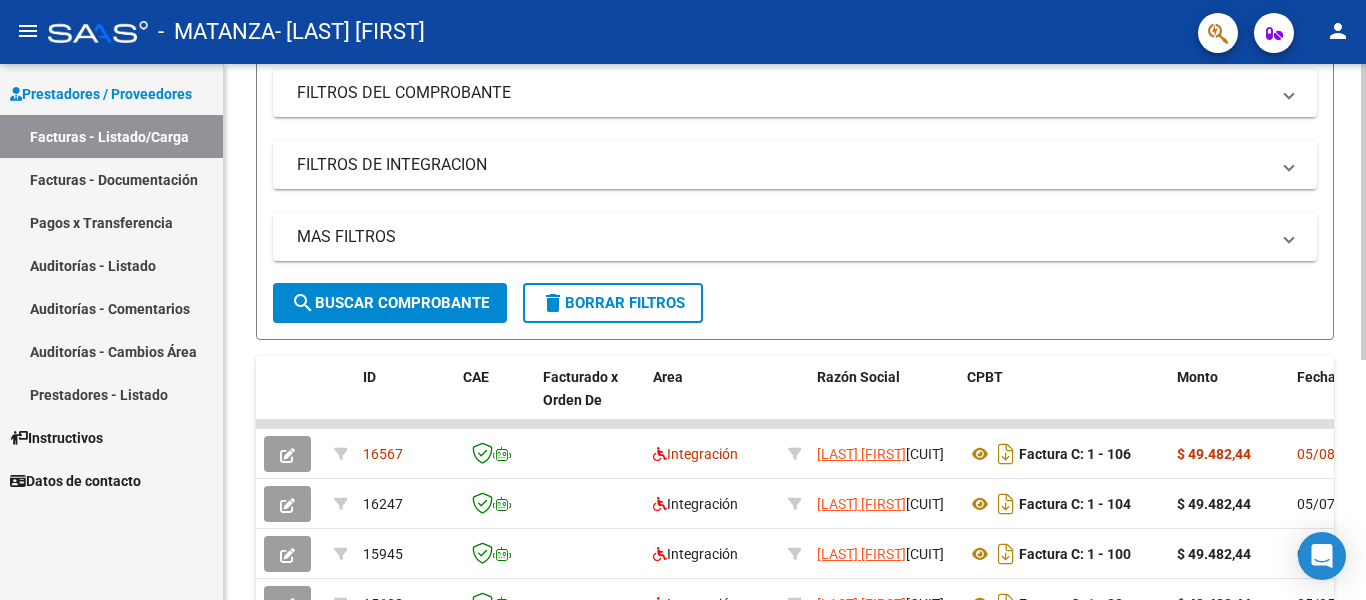 scroll, scrollTop: 280, scrollLeft: 0, axis: vertical 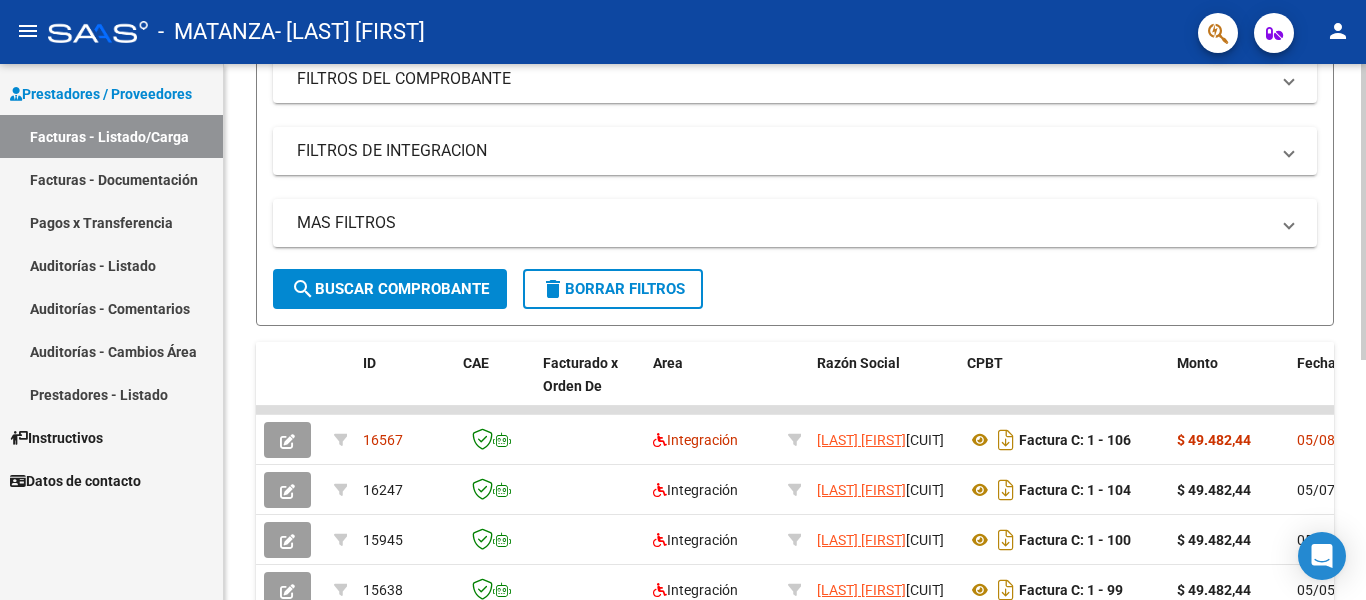 click on "menu -   MATANZA   - [LAST] [FIRST] person    Prestadores / Proveedores Facturas - Listado/Carga Facturas - Documentación Pagos x Transferencia Auditorías - Listado Auditorías - Comentarios Auditorías - Cambios Área Prestadores - Listado    Instructivos    Datos de contacto  Video tutorial   PRESTADORES -> Listado de CPBTs Emitidos por Prestadores / Proveedores (alt+q)   Cargar Comprobante
cloud_download  CSV  cloud_download  EXCEL  cloud_download  Estandar   Descarga Masiva
Filtros Id CUIT / Razón Social Pto. Venta Nro. Comprobante Descripción 5/2/2025 5/2/2025 – 5/8/2025 5/8/2025 Fec. Cargado Desde / Hasta Área Área Todos Factura Confirmada search  Buscar Documentacion  delete  Borrar Filtros  Id Creado Area Archivo Usuario Acción 18215
09/07/2025 Integración Informe Semestral   [EMAIL] - [FIRST] [LAST]  18128
05/07/2025 Integración Planilla De Asistencia Junio 2025  [EMAIL] - [FIRST] [LAST]  17623
05/06/2025 Integración Planilla De Asistencia   [EMAIL] - [FIRST] [LAST]  17138
05/05/2025 Integración Planilla De Asistencia Abril 2025   [EMAIL] - [FIRST] [LAST]   4 total   1" at bounding box center (683, 300) 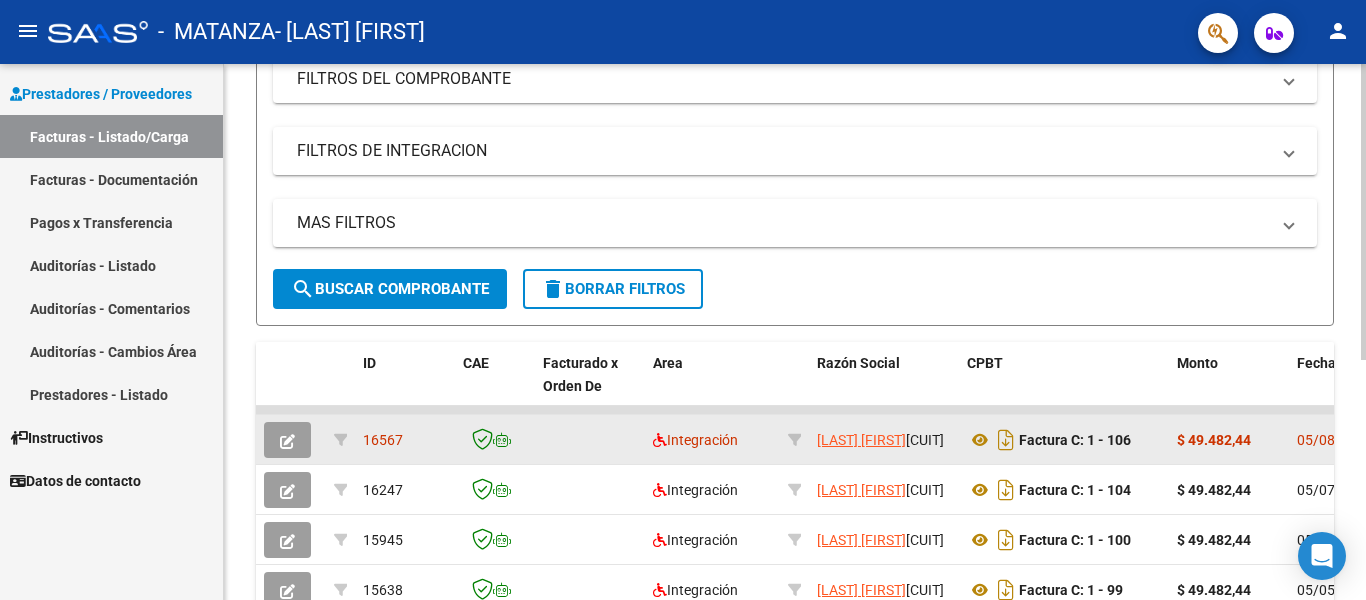 click 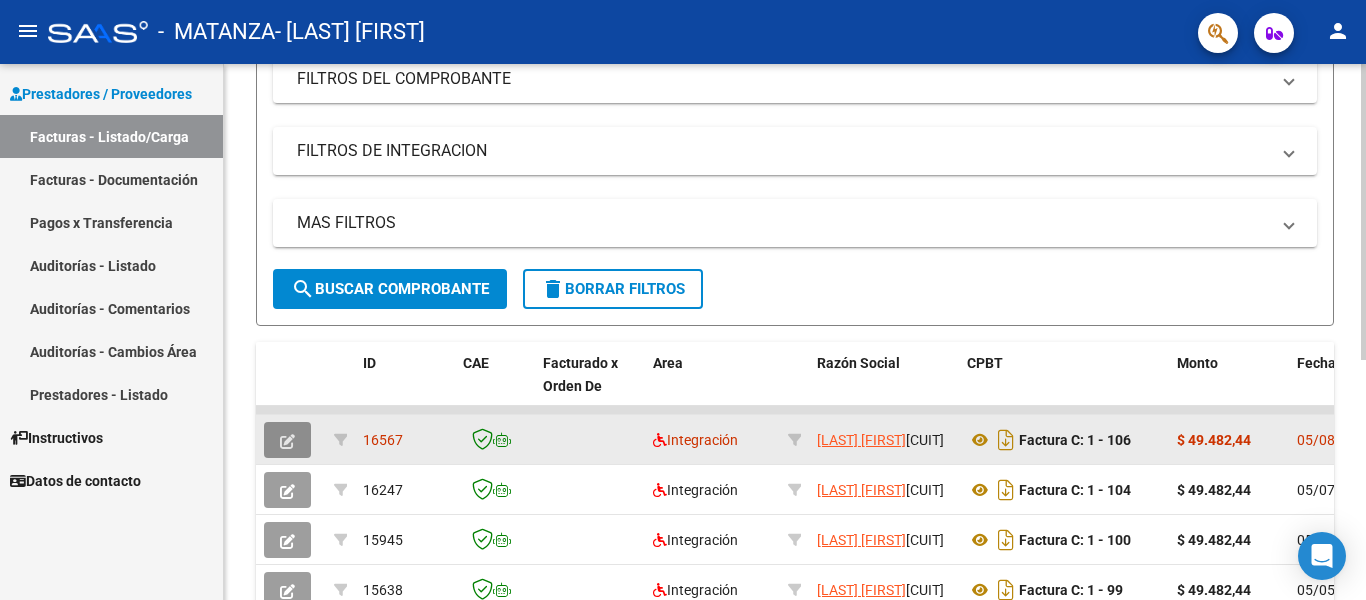 click 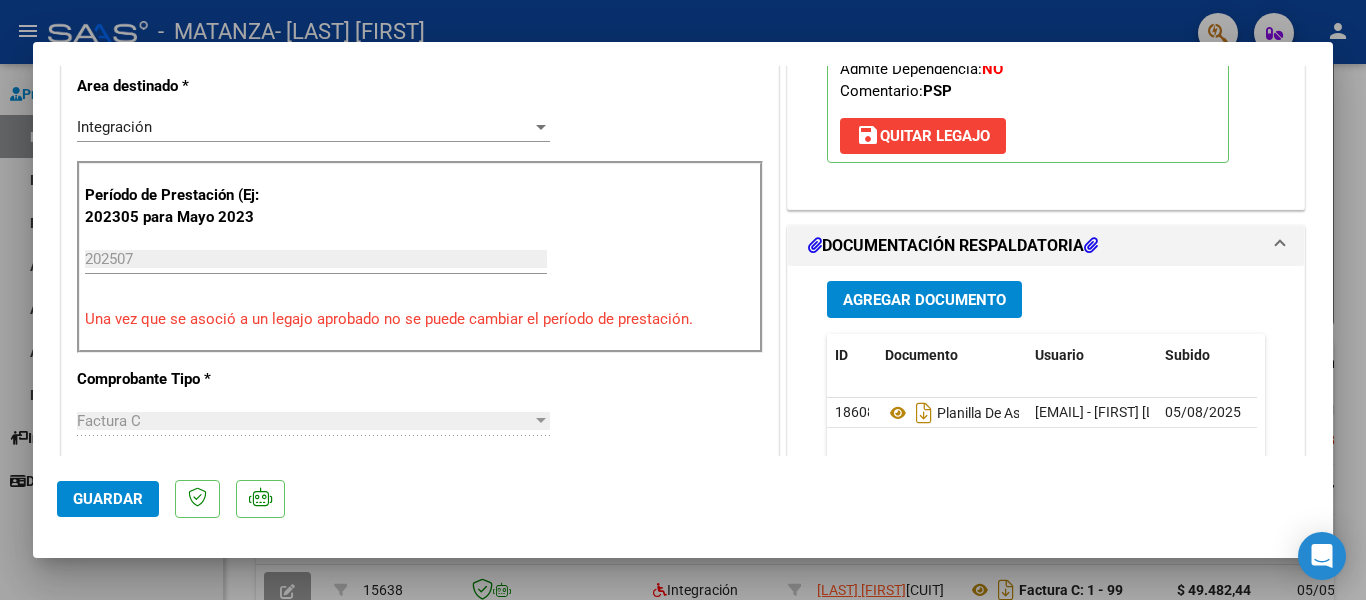 scroll, scrollTop: 432, scrollLeft: 0, axis: vertical 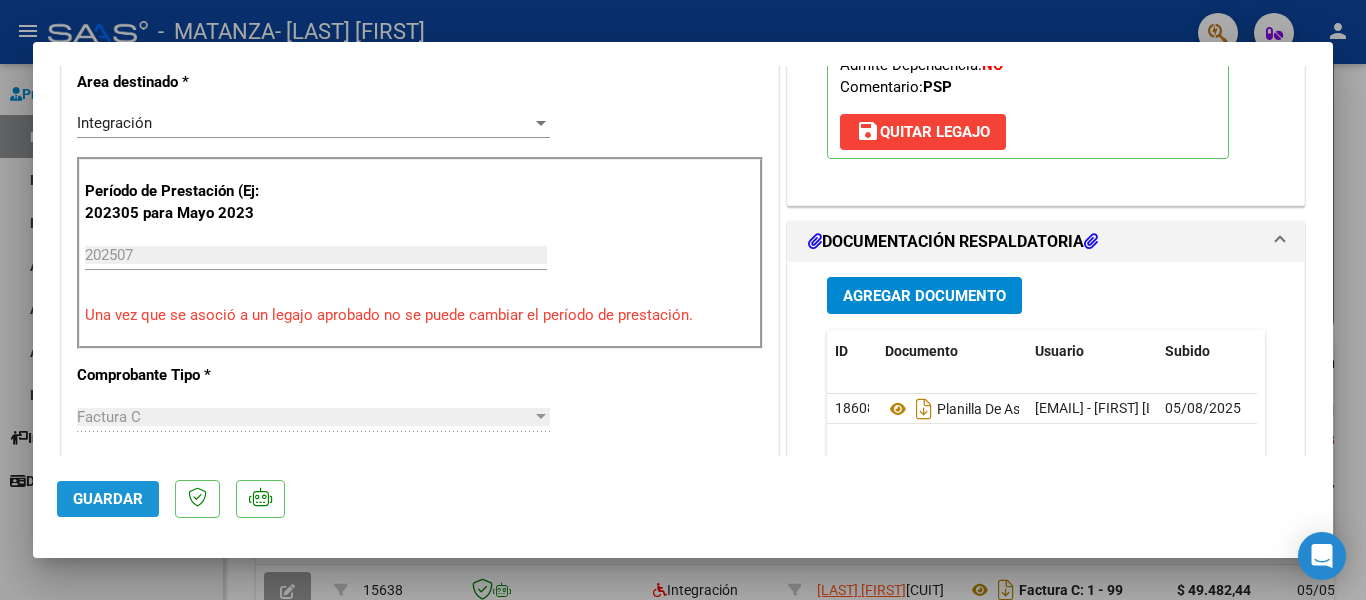 click on "Guardar" 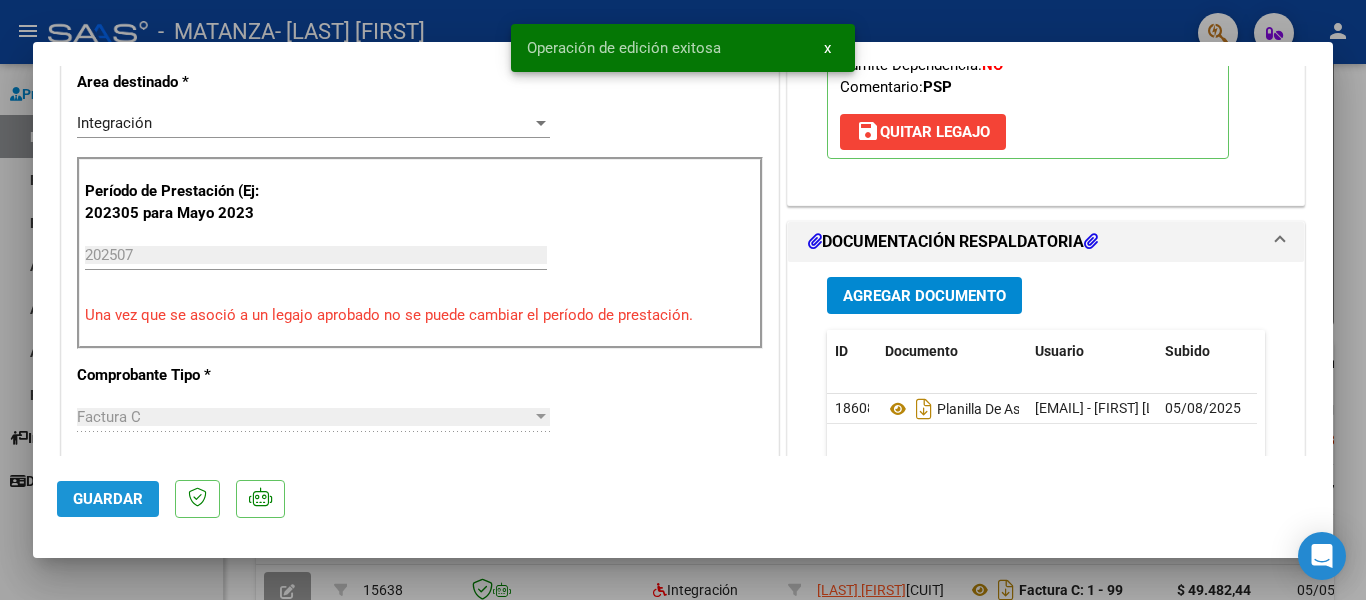 click on "Guardar" 